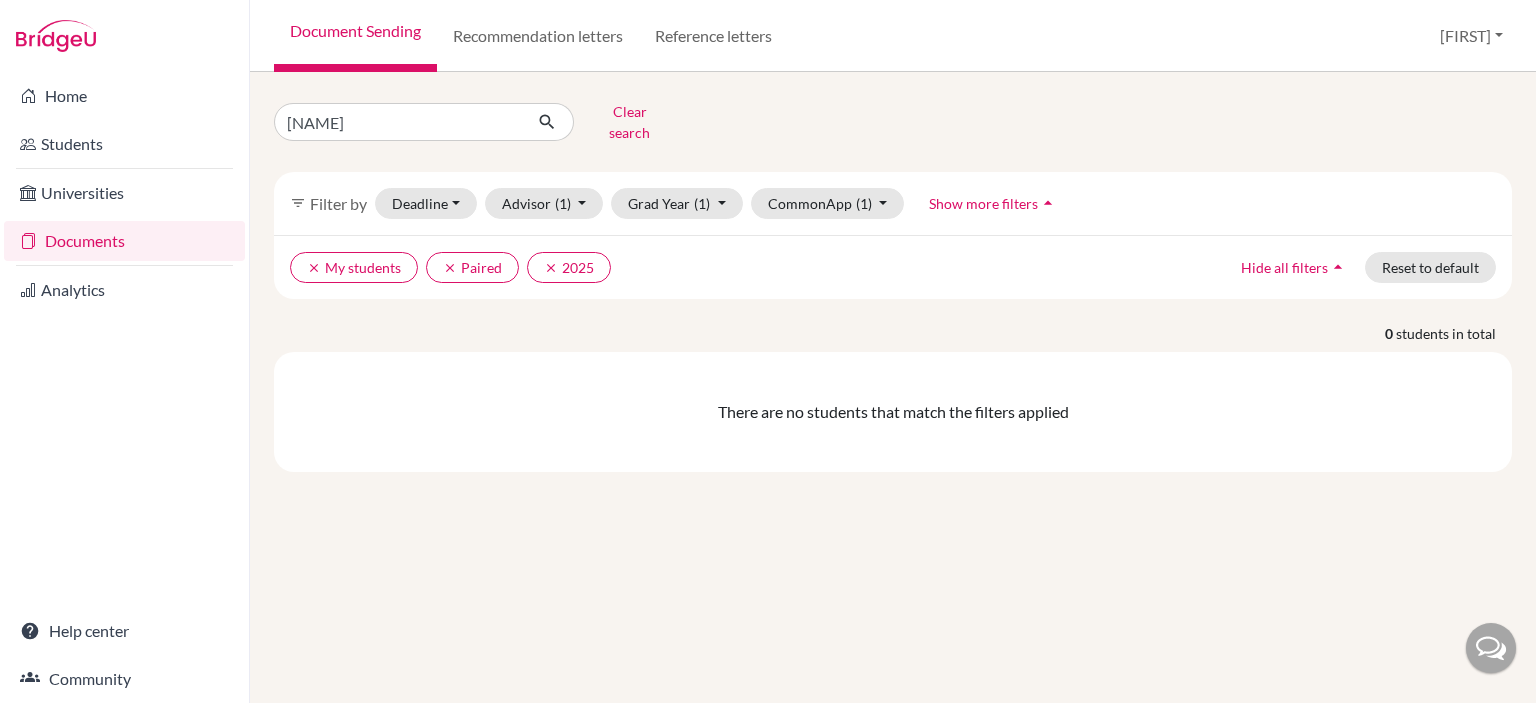 scroll, scrollTop: 0, scrollLeft: 0, axis: both 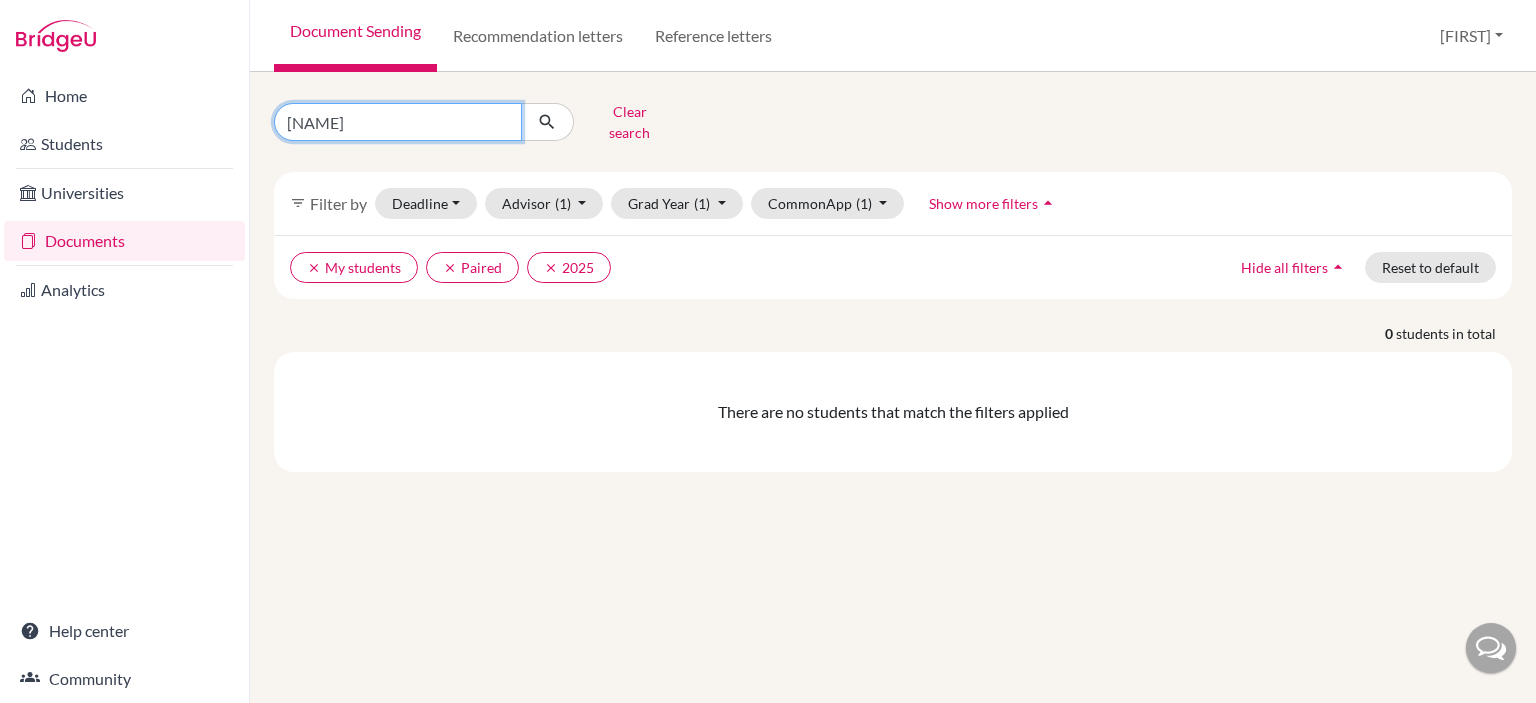 click on "[LAST]" at bounding box center [398, 122] 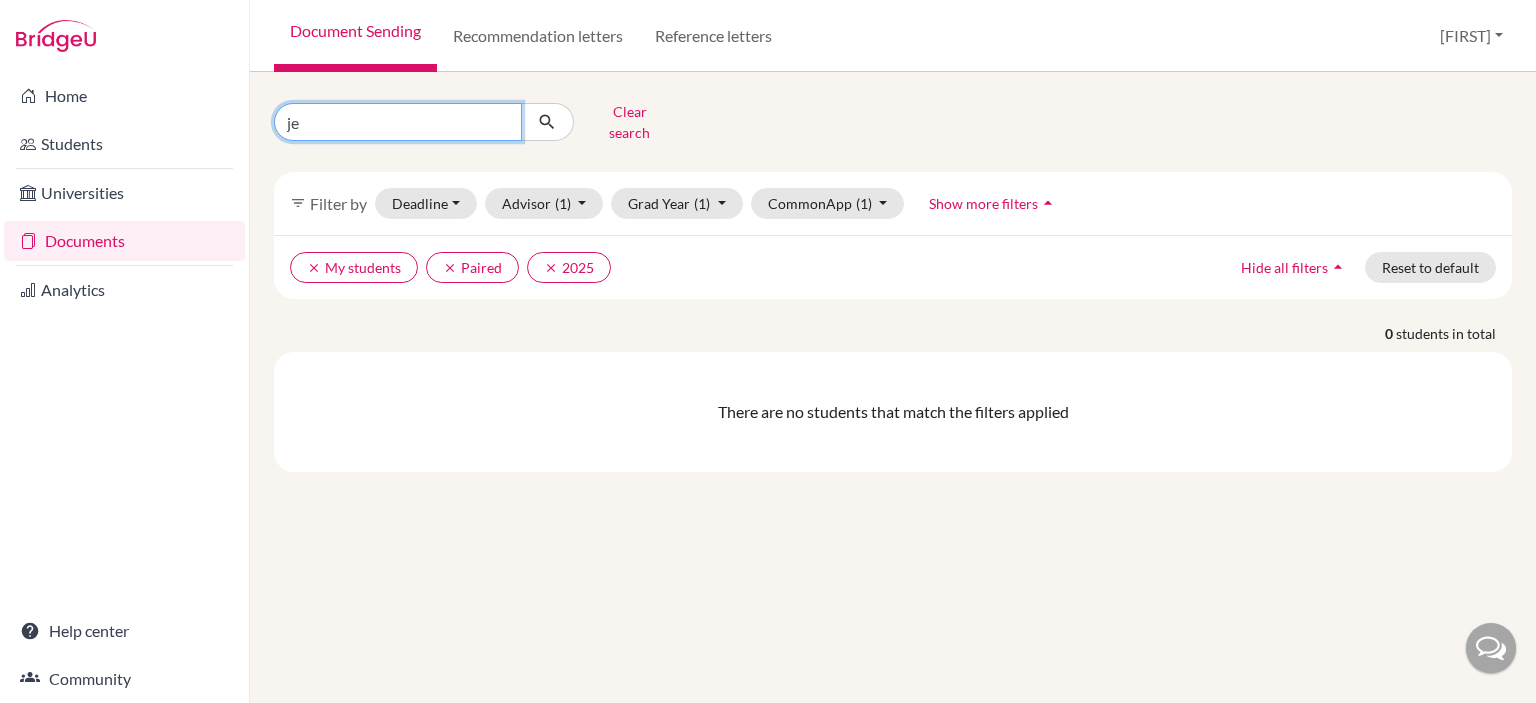 type on "j" 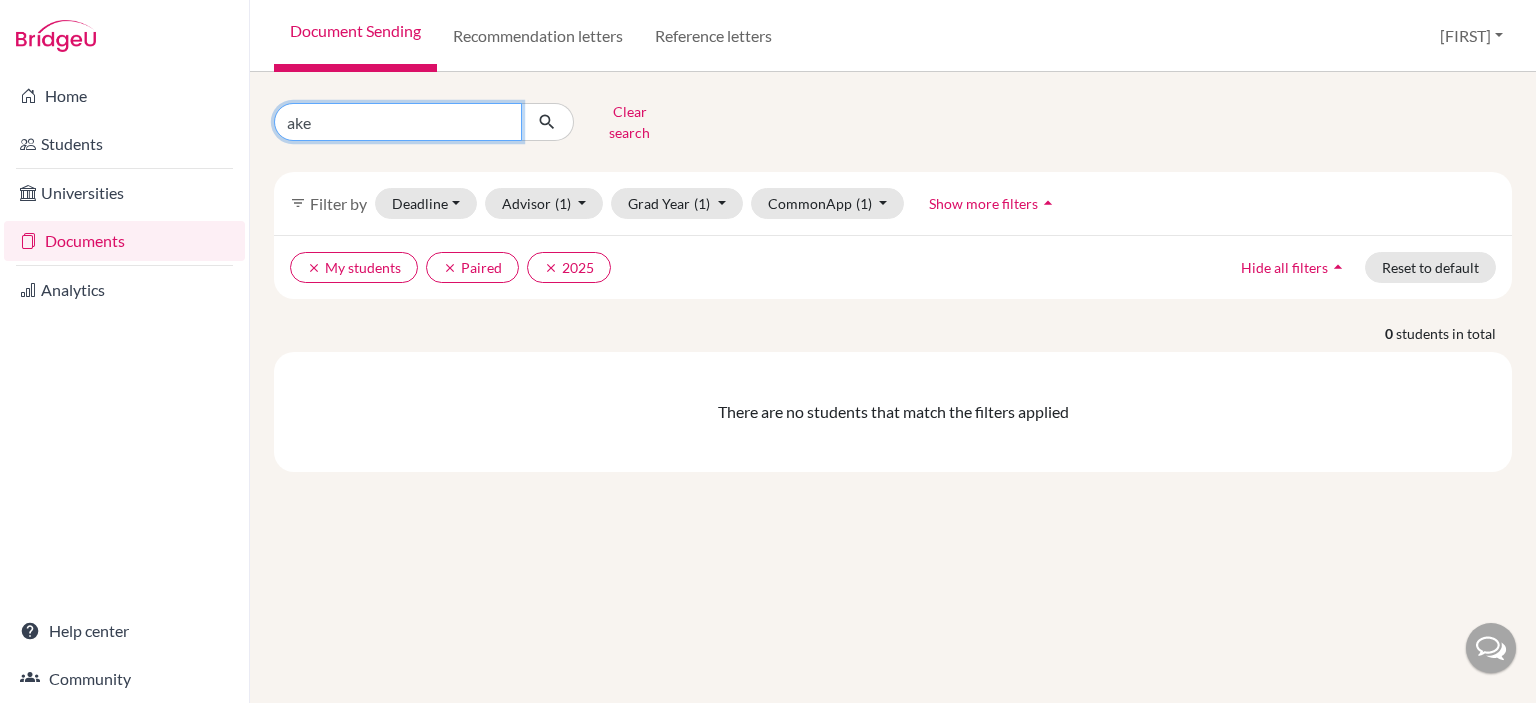 type on "[LAST]" 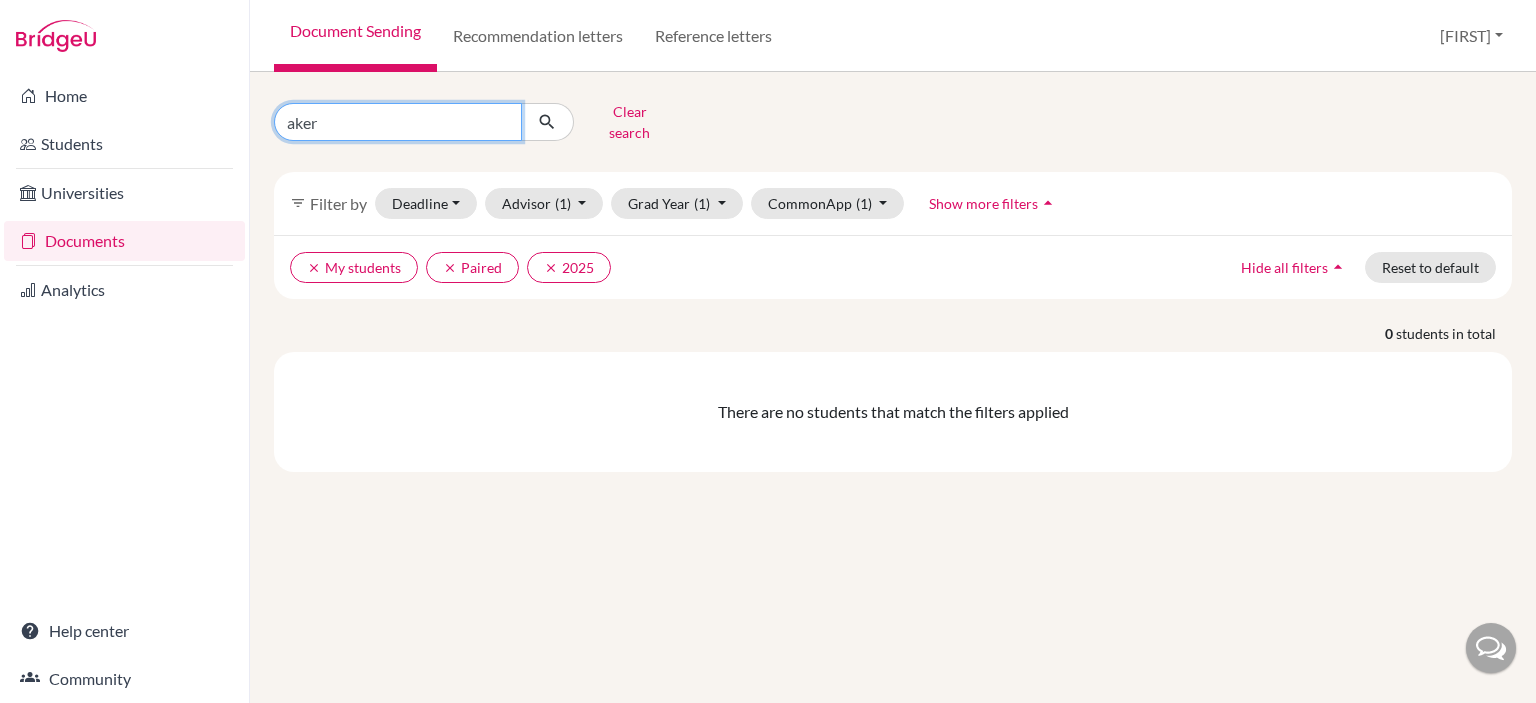 click at bounding box center (547, 122) 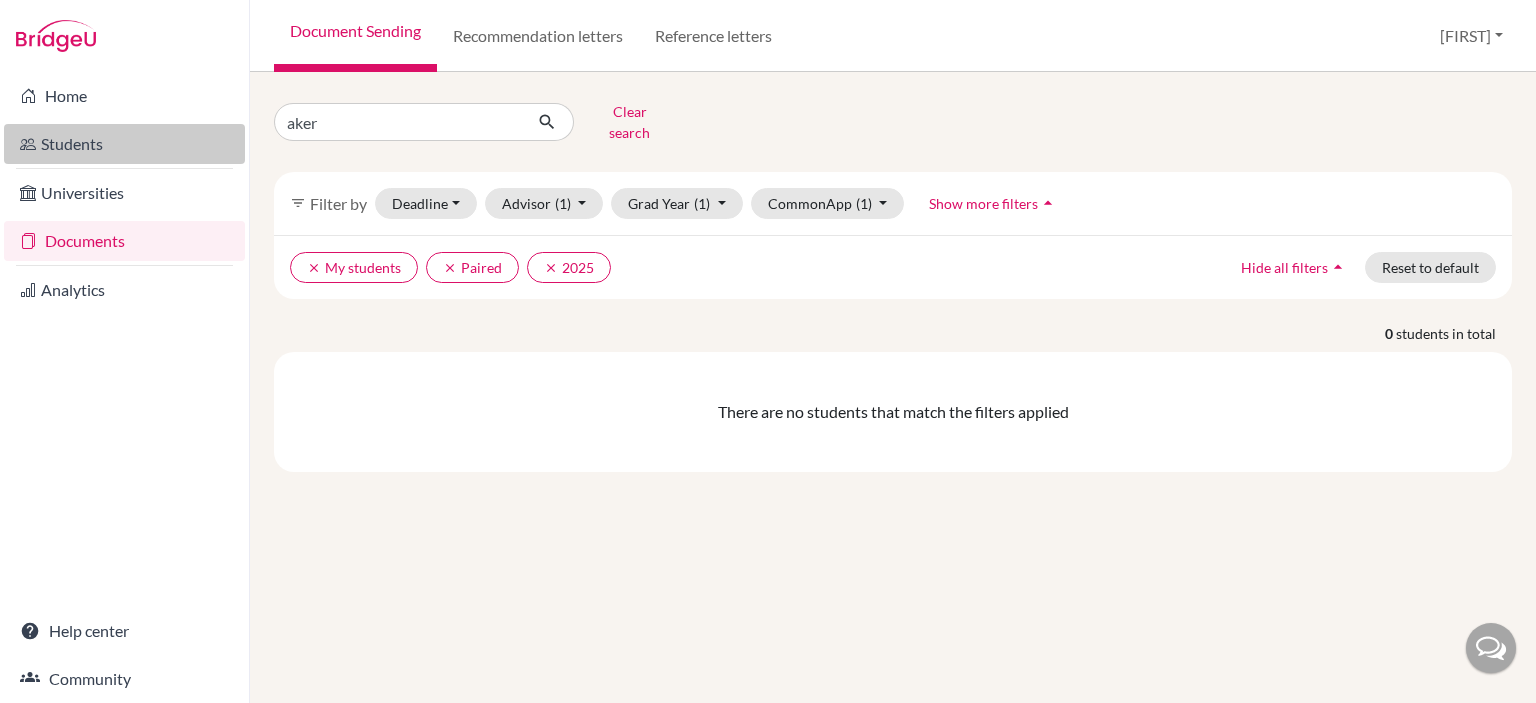 click on "Students" at bounding box center (124, 144) 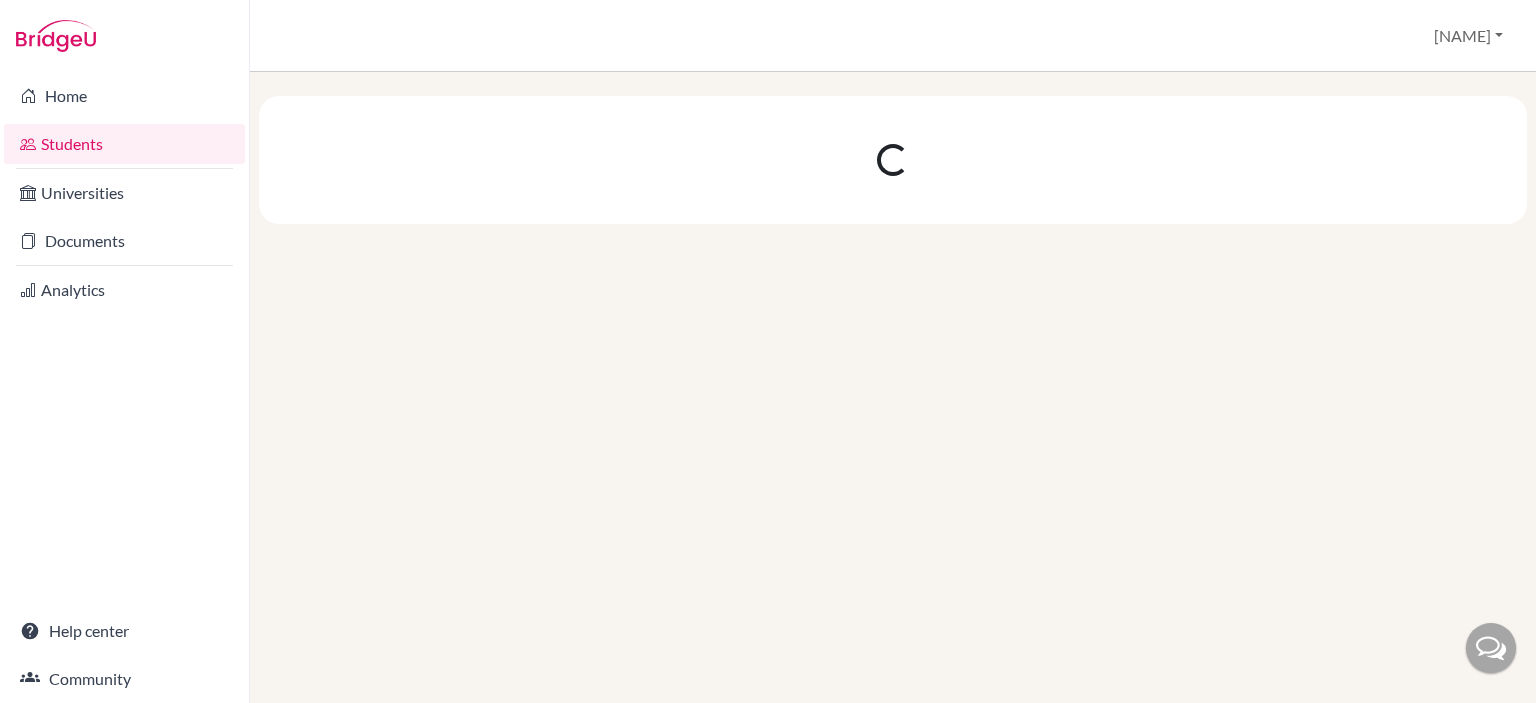 scroll, scrollTop: 0, scrollLeft: 0, axis: both 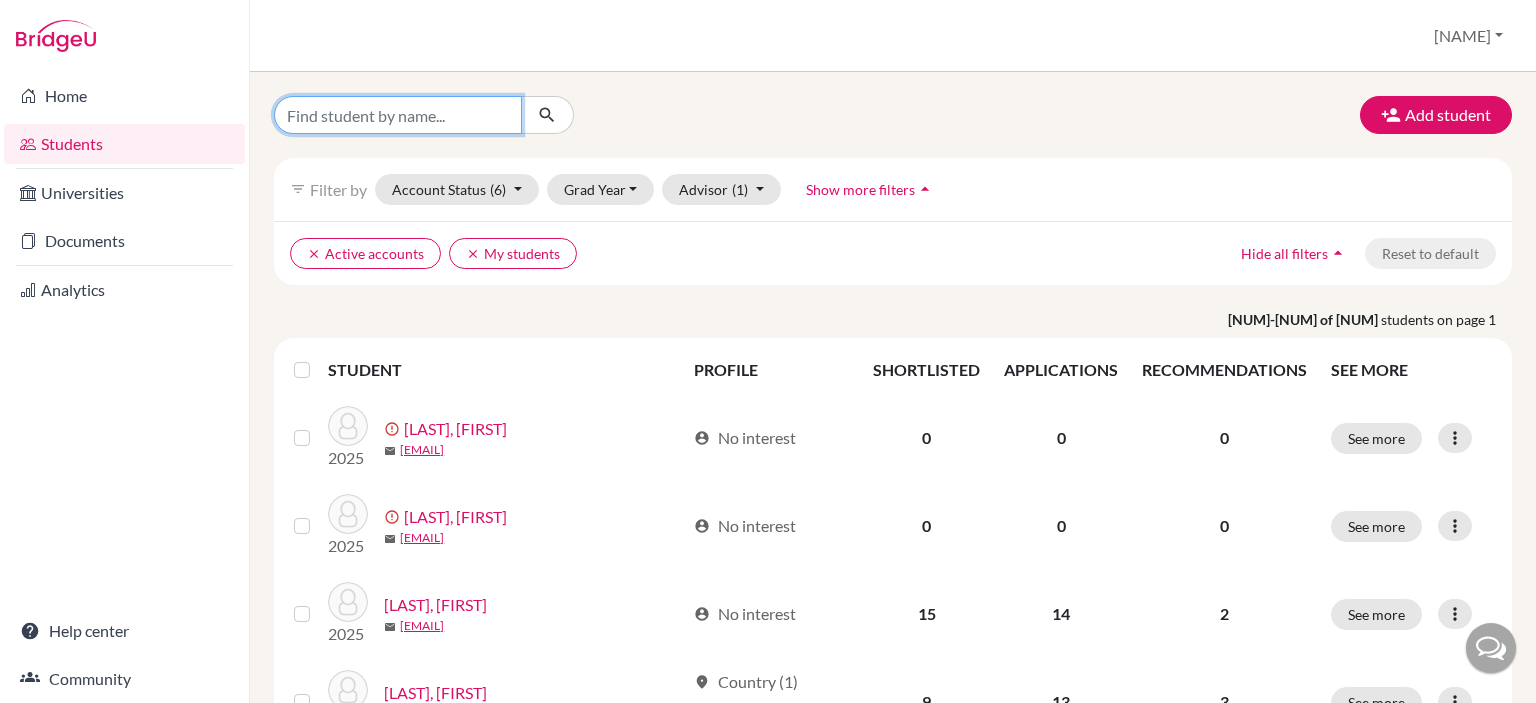 click at bounding box center (398, 115) 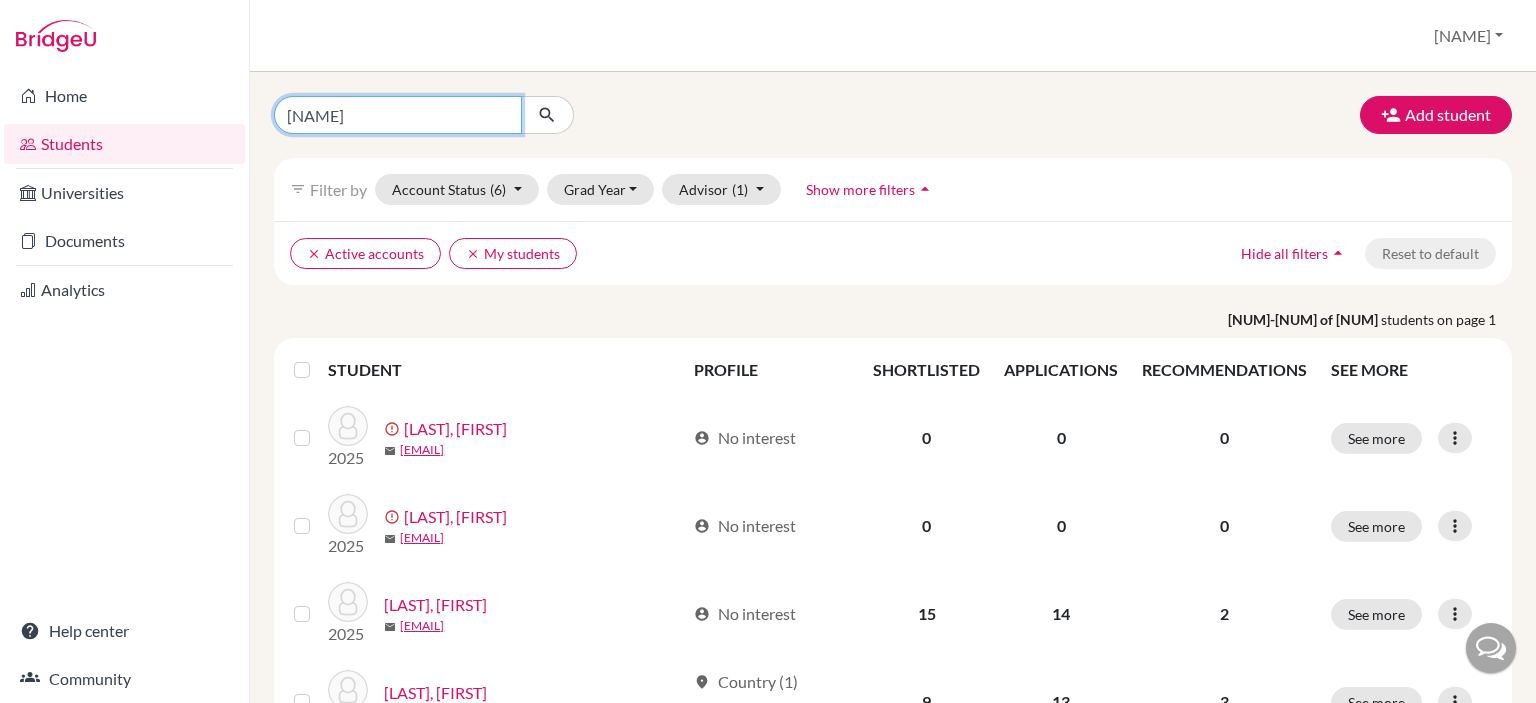 type on "[NAME]" 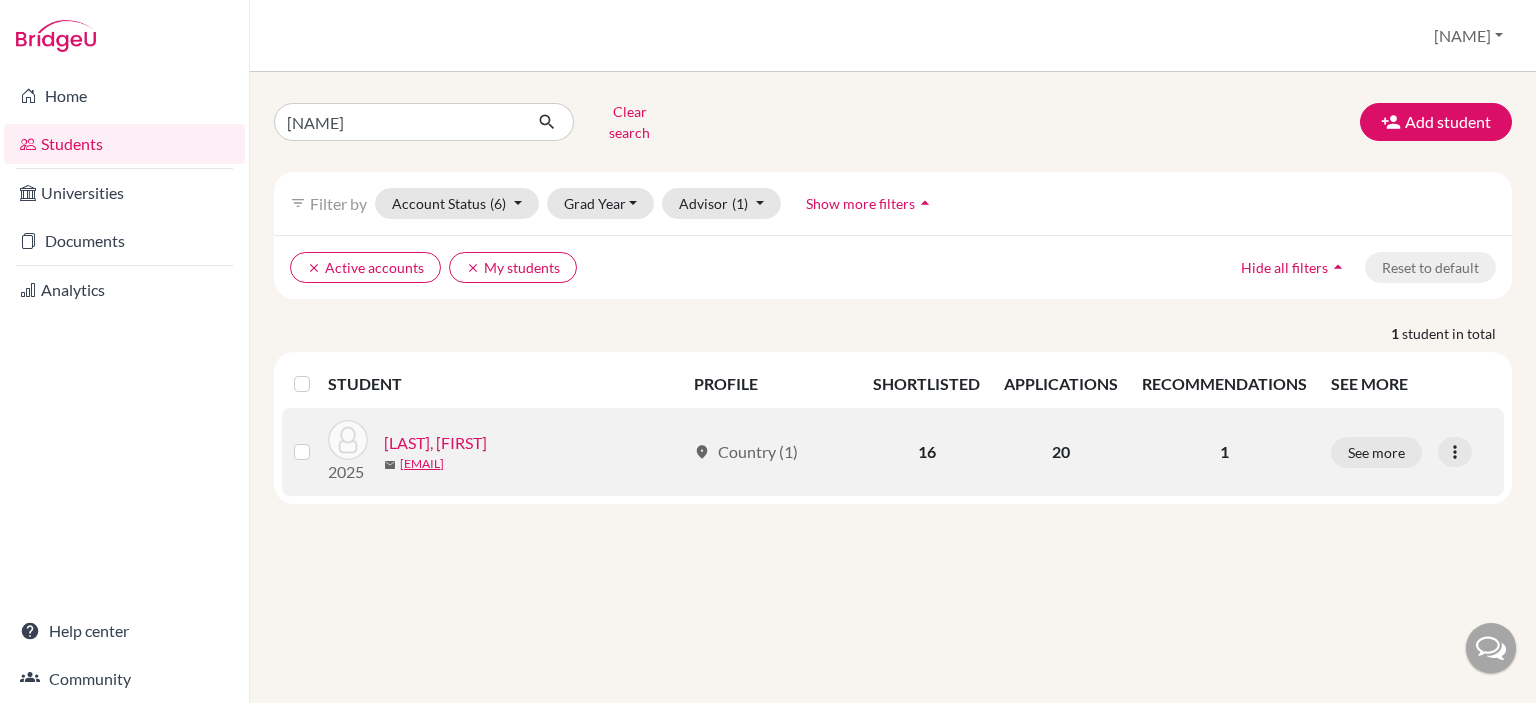 click on "[LAST], [FIRST]" at bounding box center (435, 443) 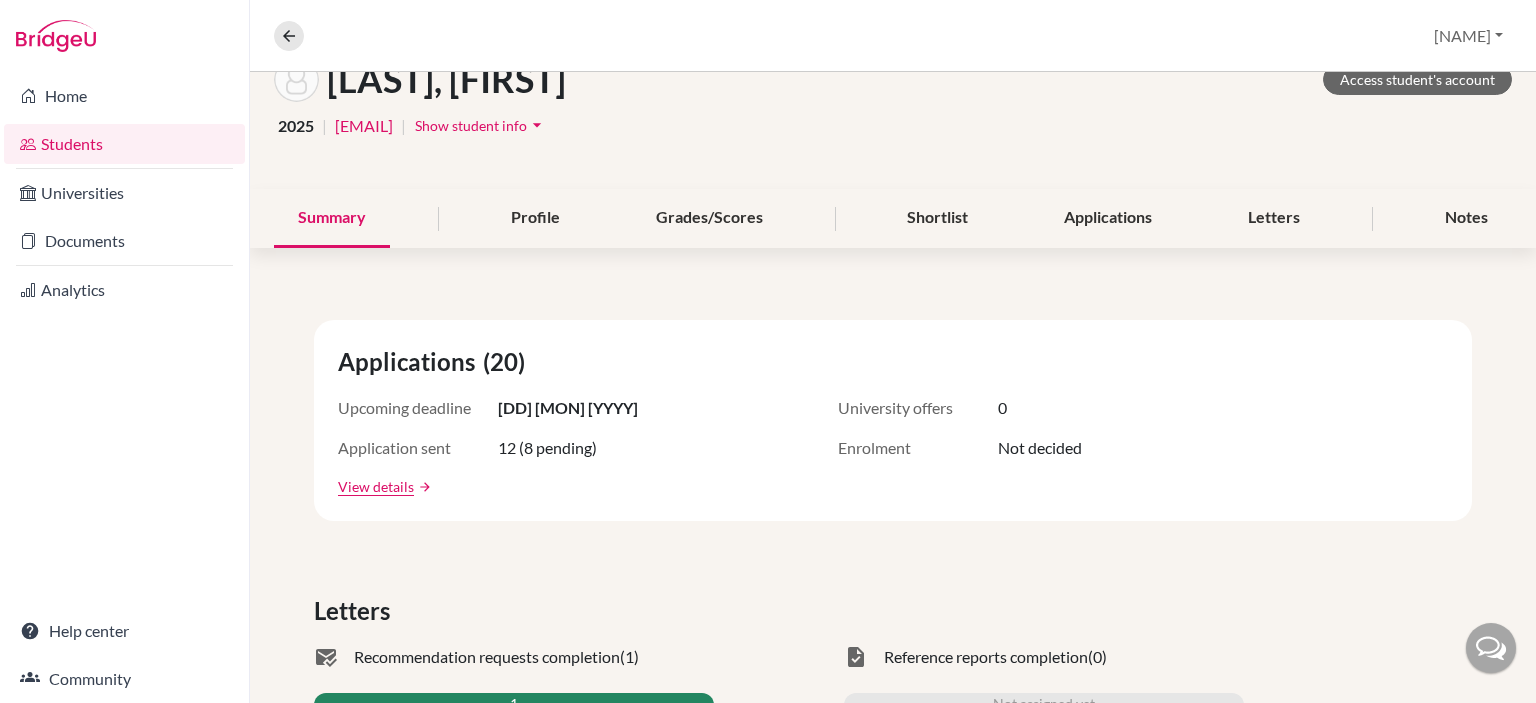 scroll, scrollTop: 127, scrollLeft: 0, axis: vertical 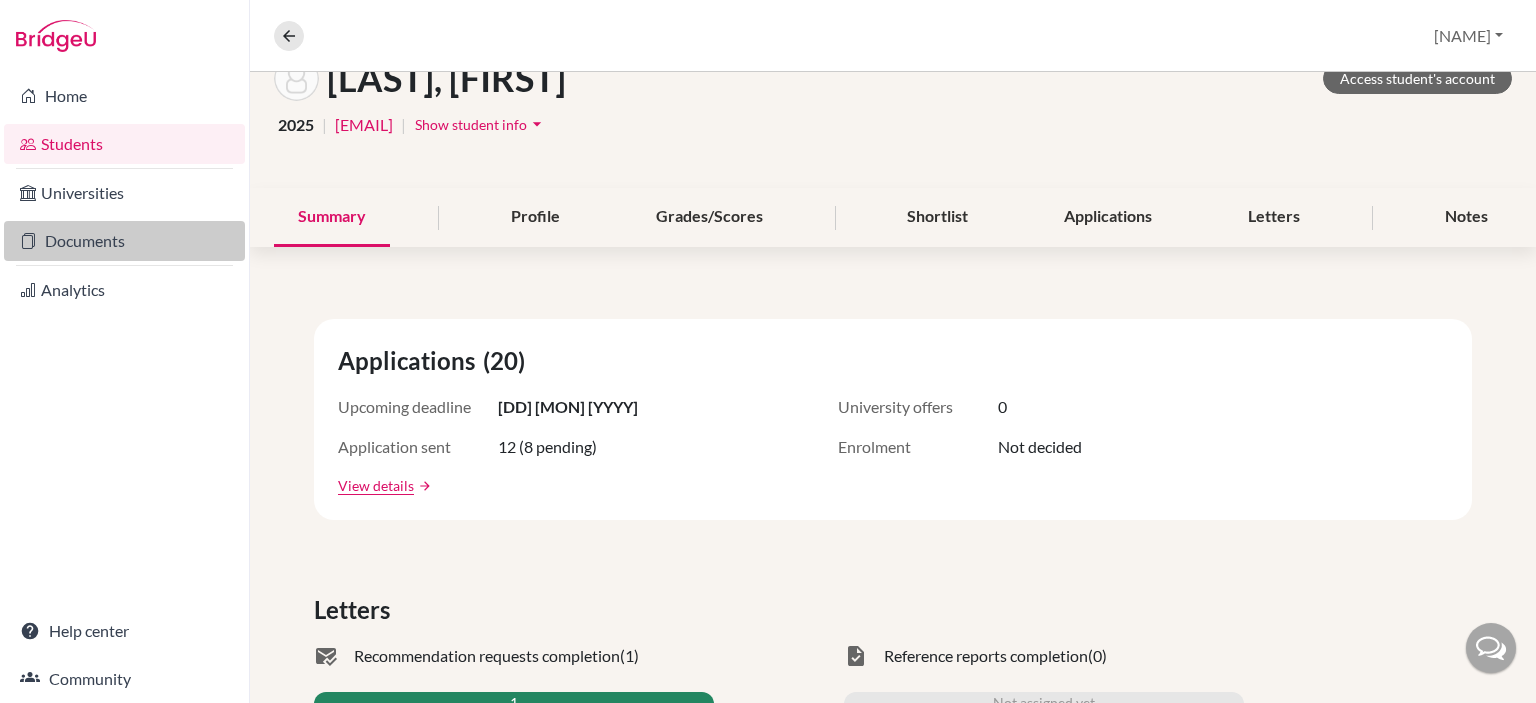 click on "Documents" at bounding box center (124, 241) 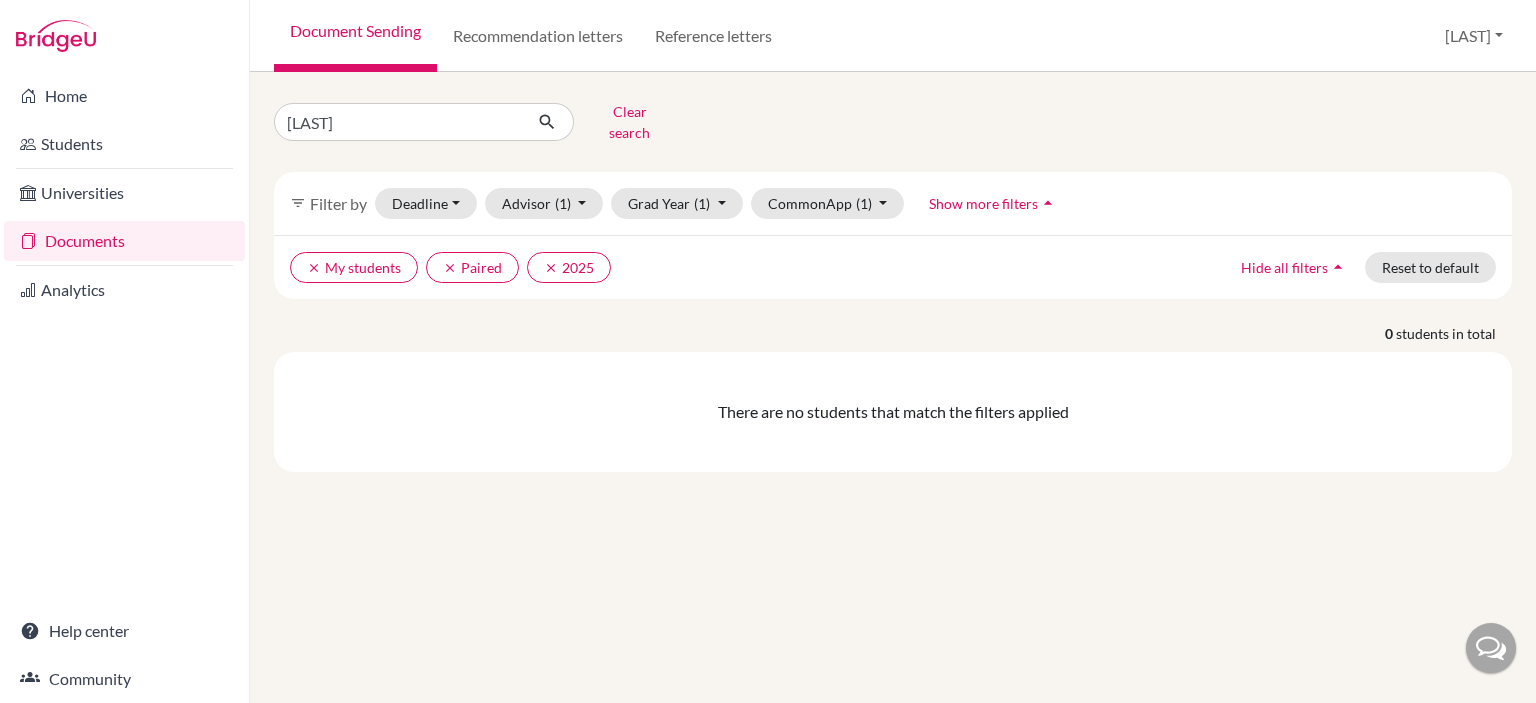 scroll, scrollTop: 0, scrollLeft: 0, axis: both 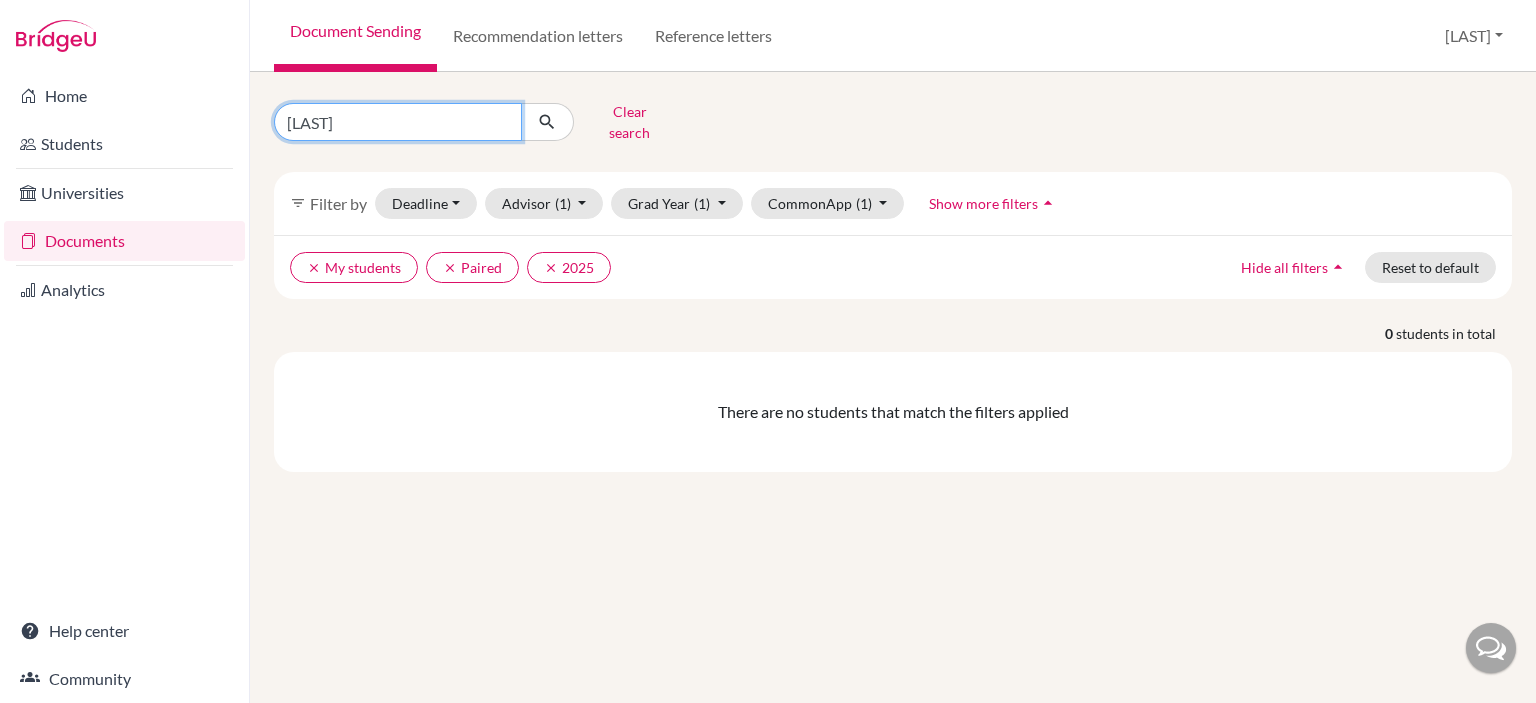 click on "[LAST]" at bounding box center [398, 122] 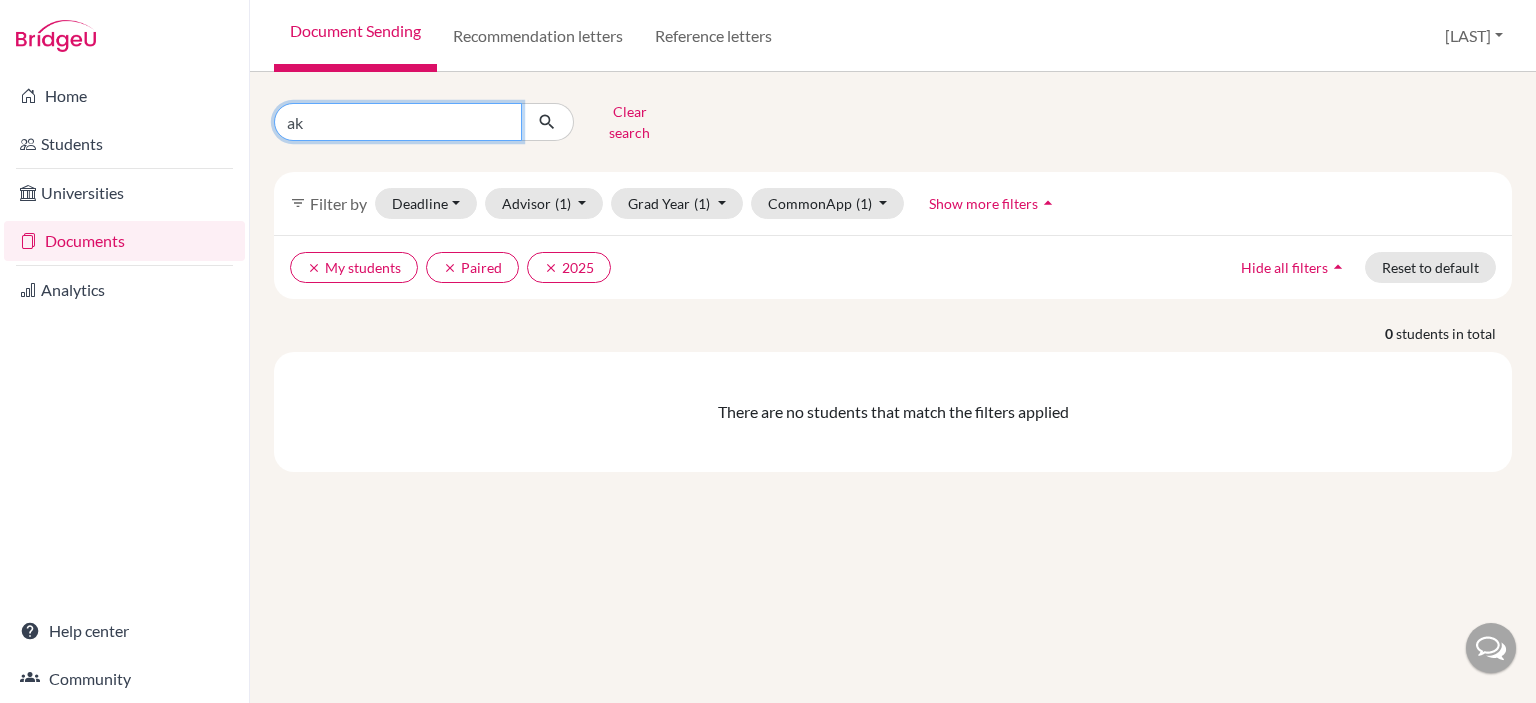 type on "a" 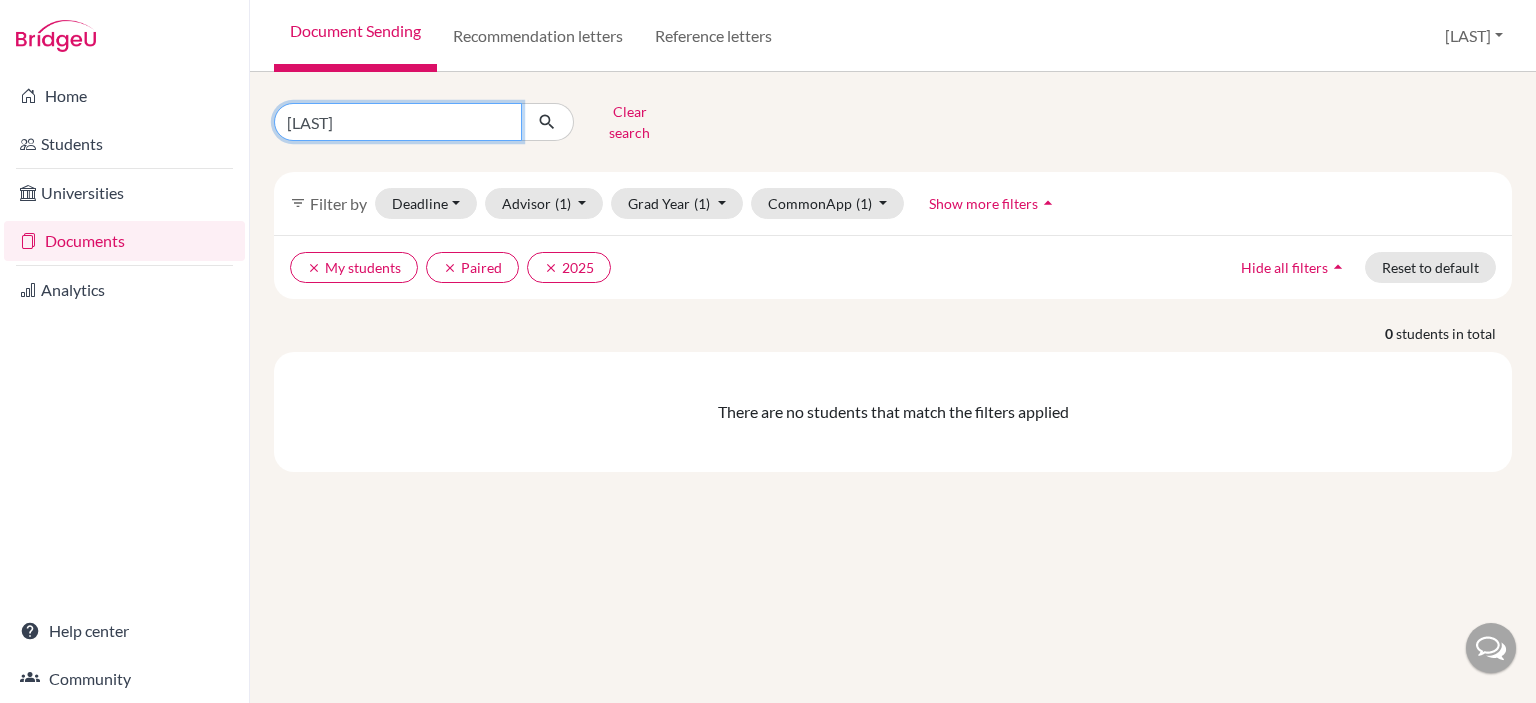 type on "[LAST]" 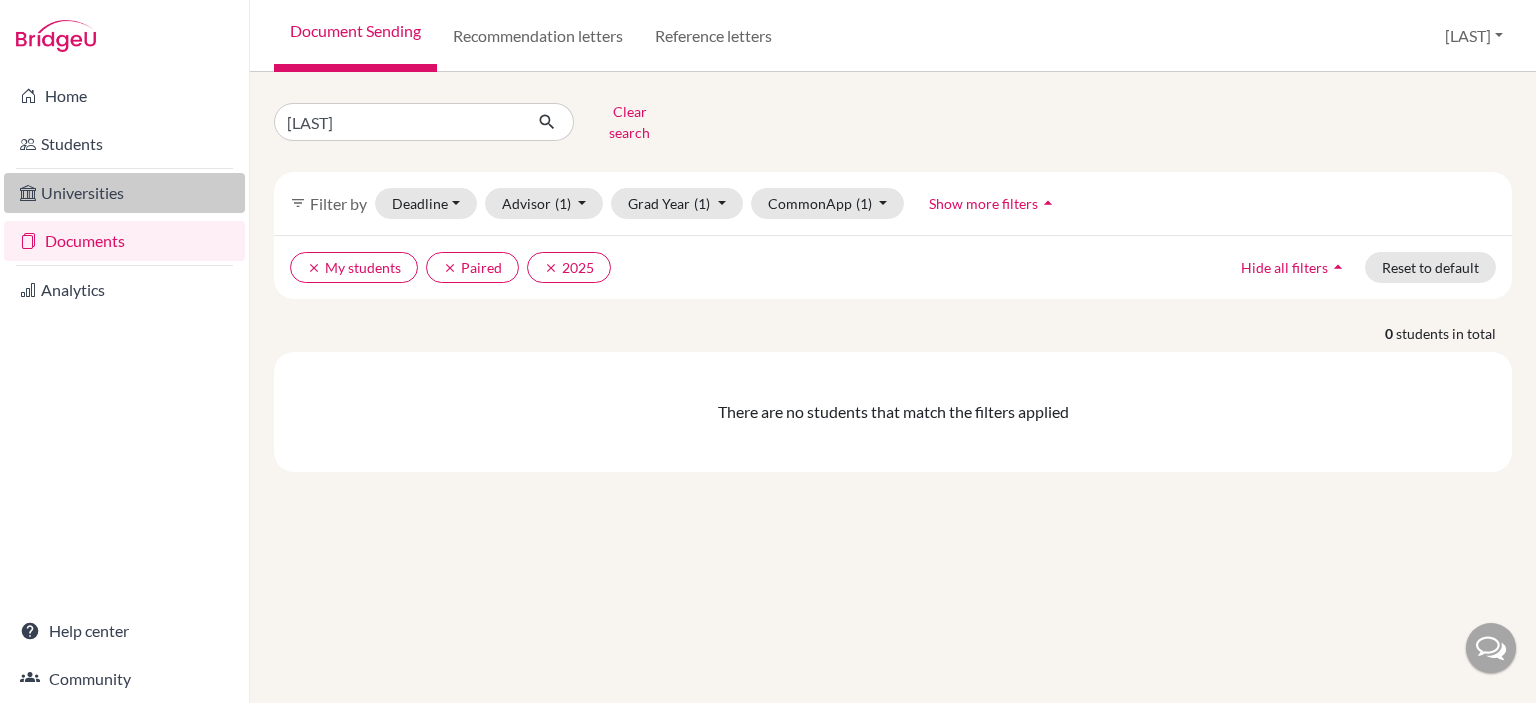 click on "Universities" at bounding box center [124, 193] 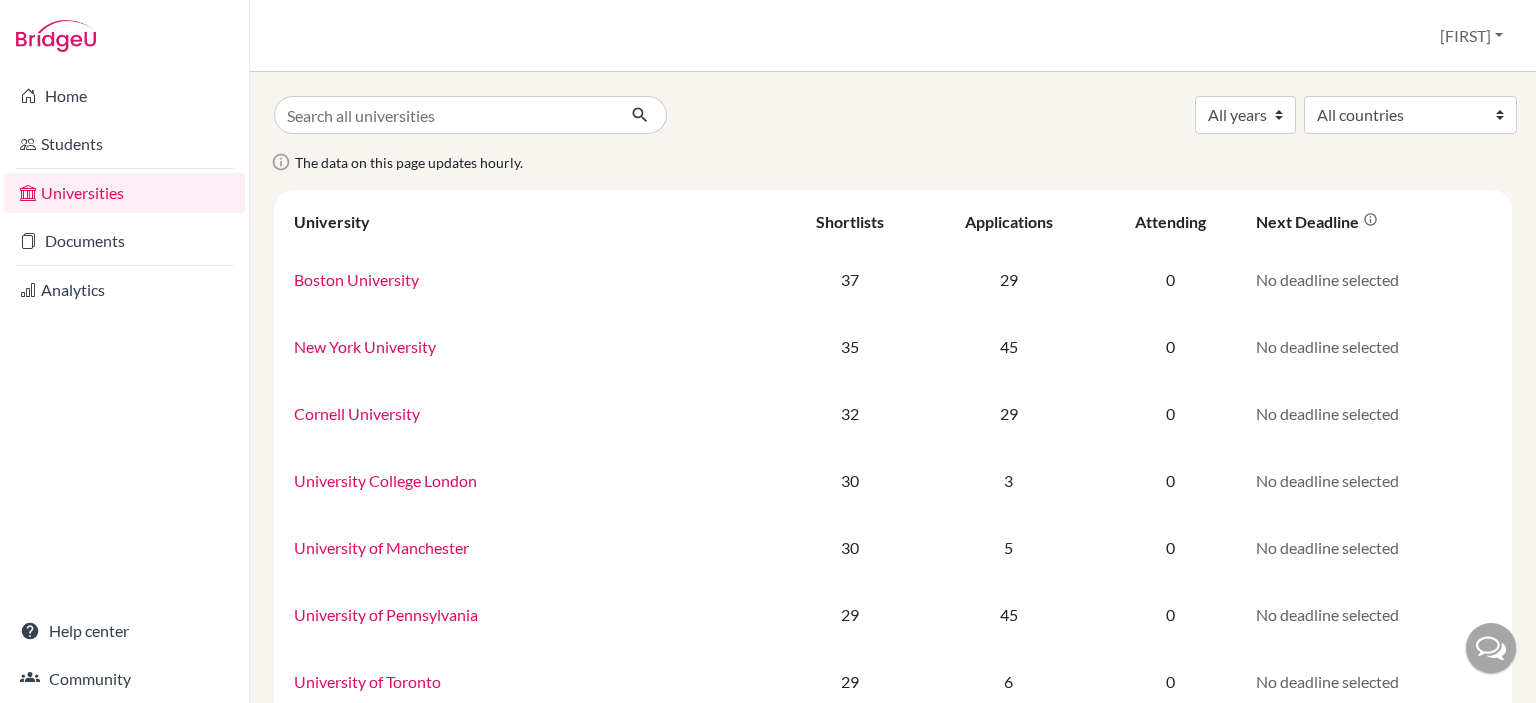 scroll, scrollTop: 0, scrollLeft: 0, axis: both 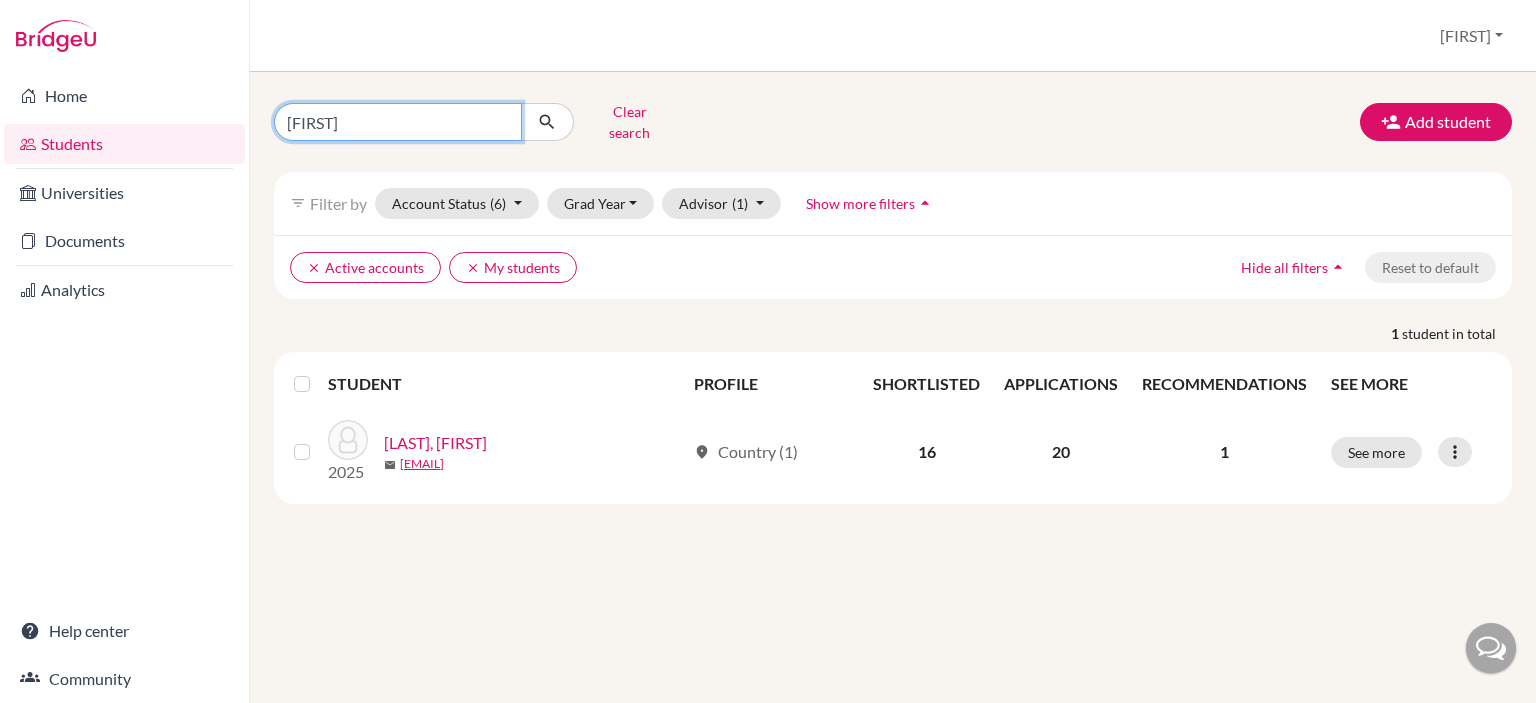 click on "[FIRST]" at bounding box center (398, 122) 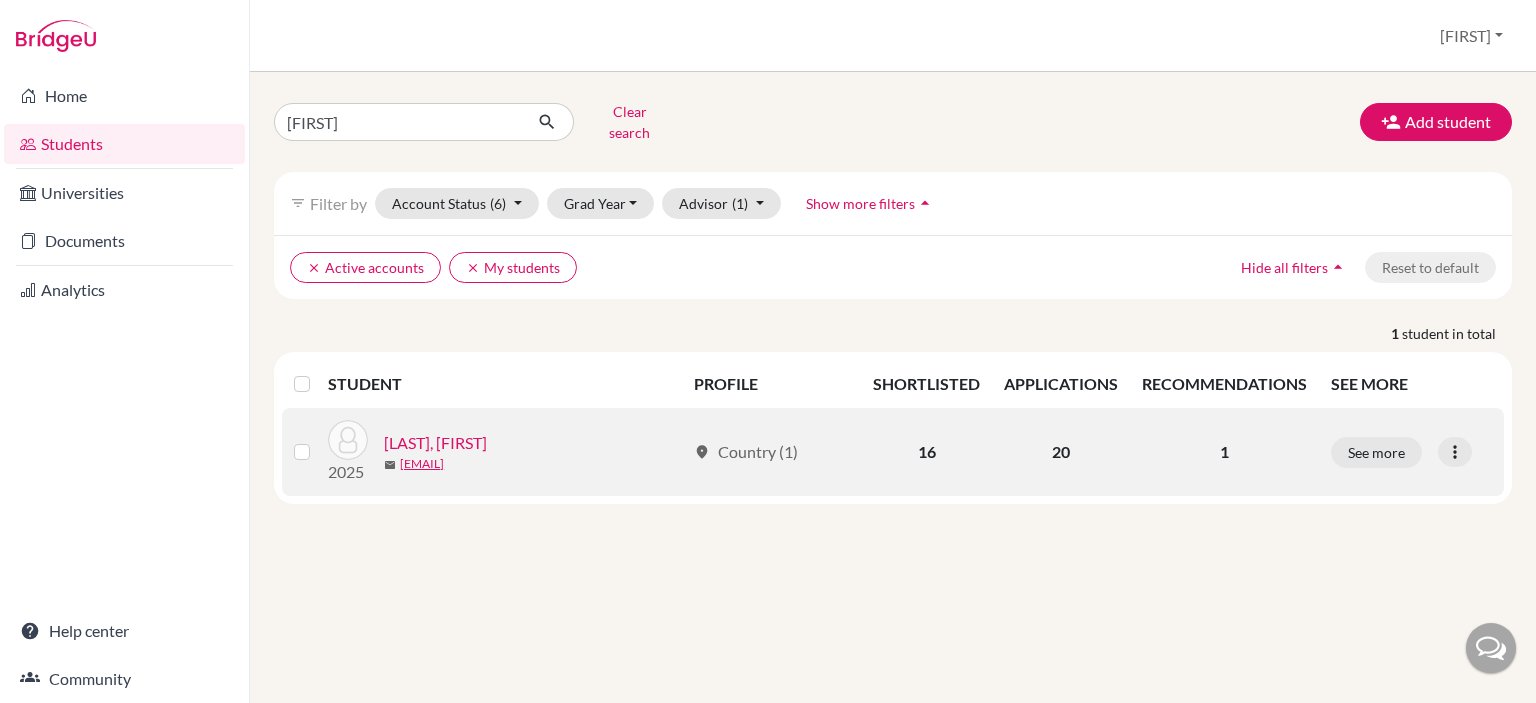 click on "See more Edit student Send Message Reset Password" at bounding box center (1411, 452) 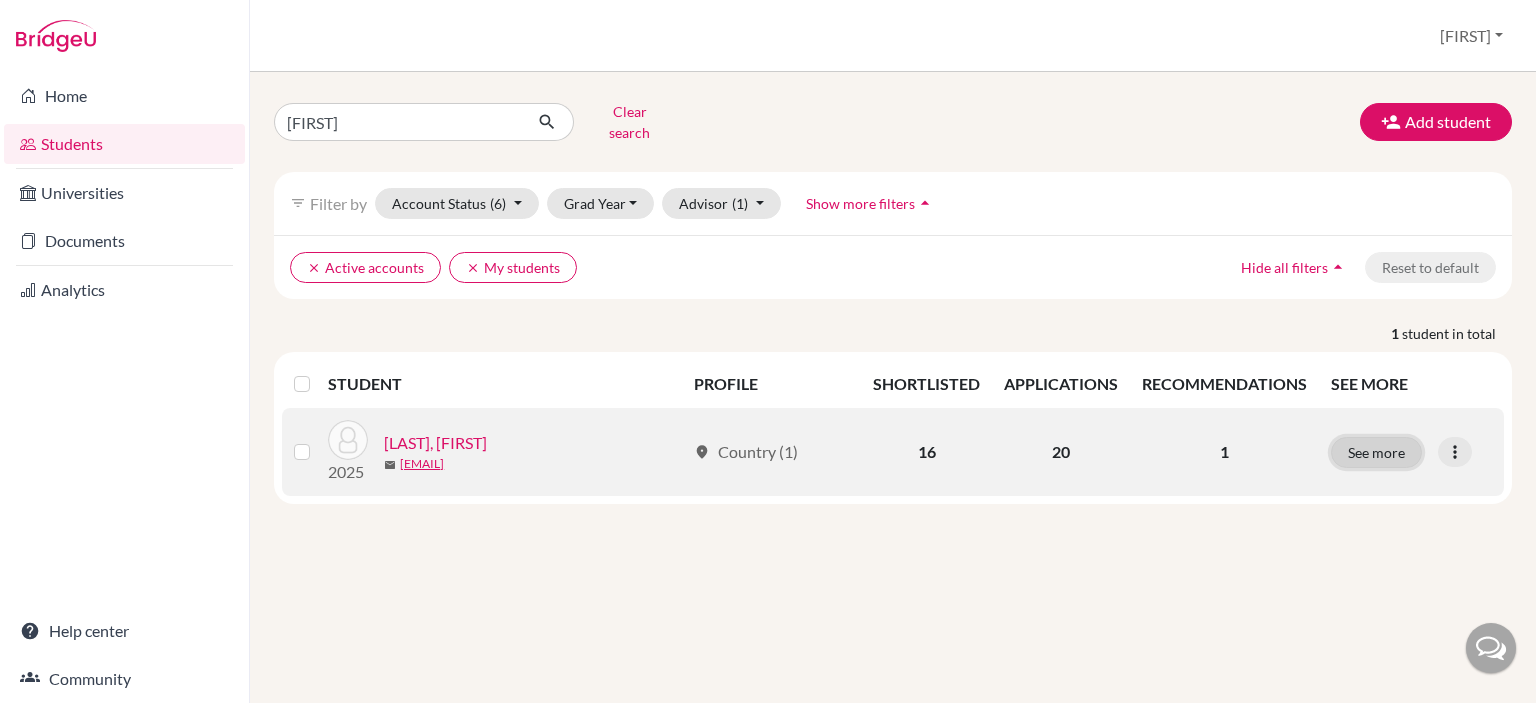 click on "See more" at bounding box center [1376, 452] 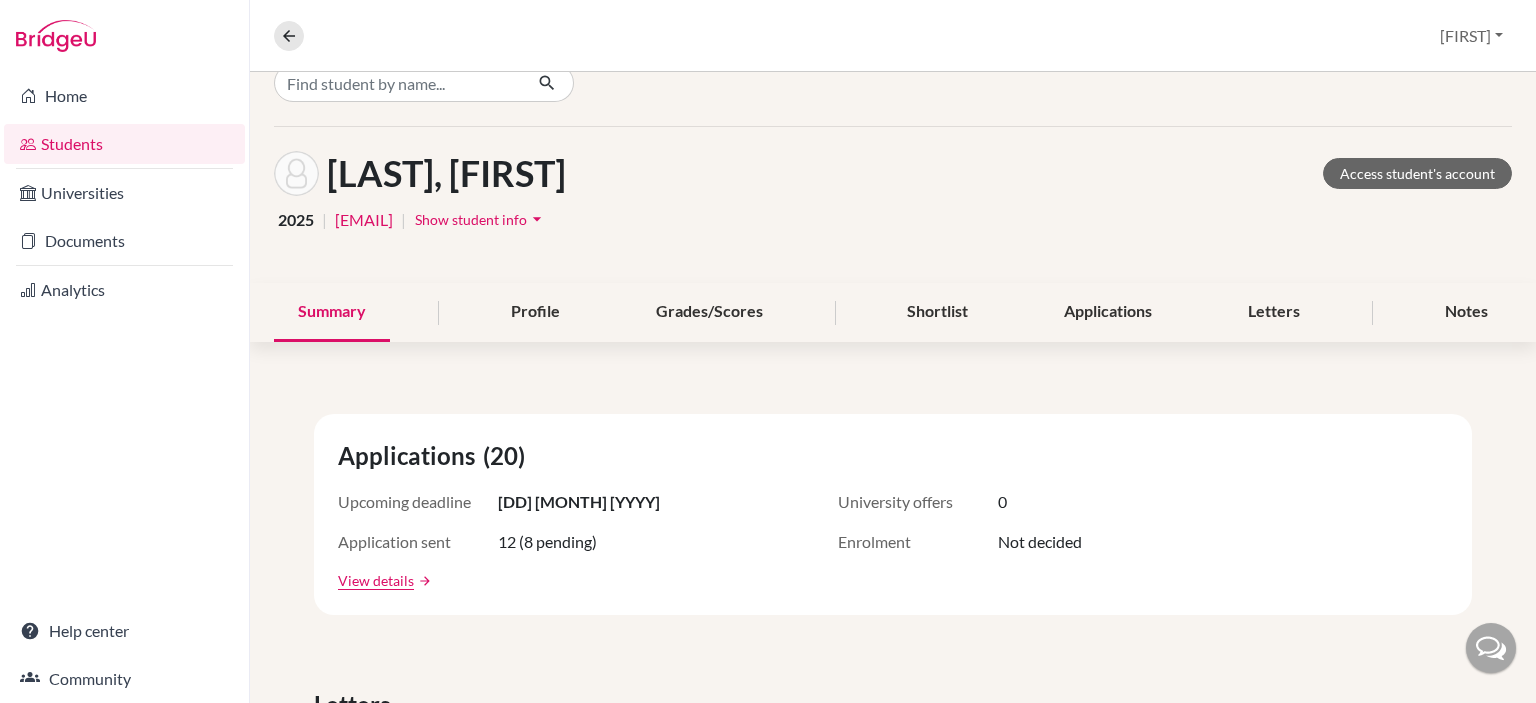 scroll, scrollTop: 0, scrollLeft: 0, axis: both 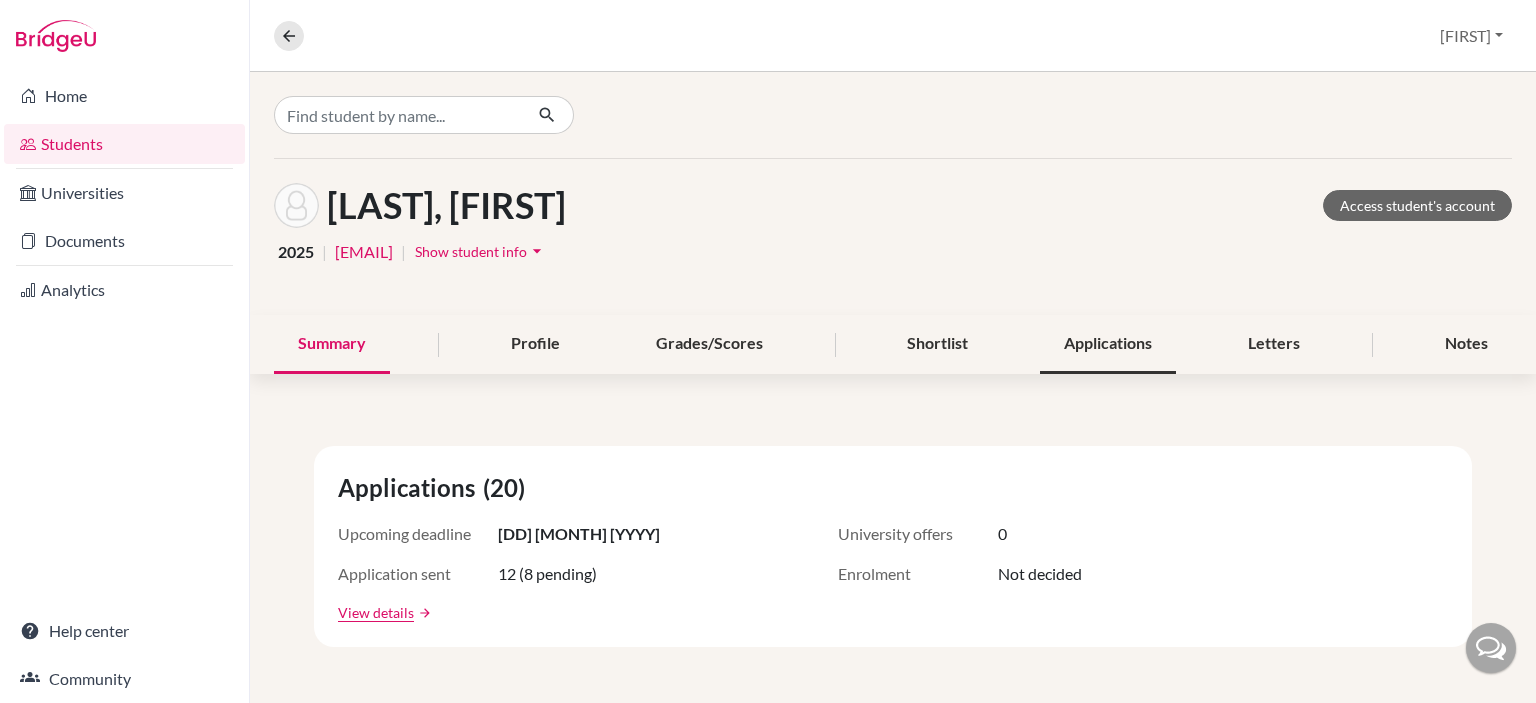 click on "Applications" at bounding box center (1108, 344) 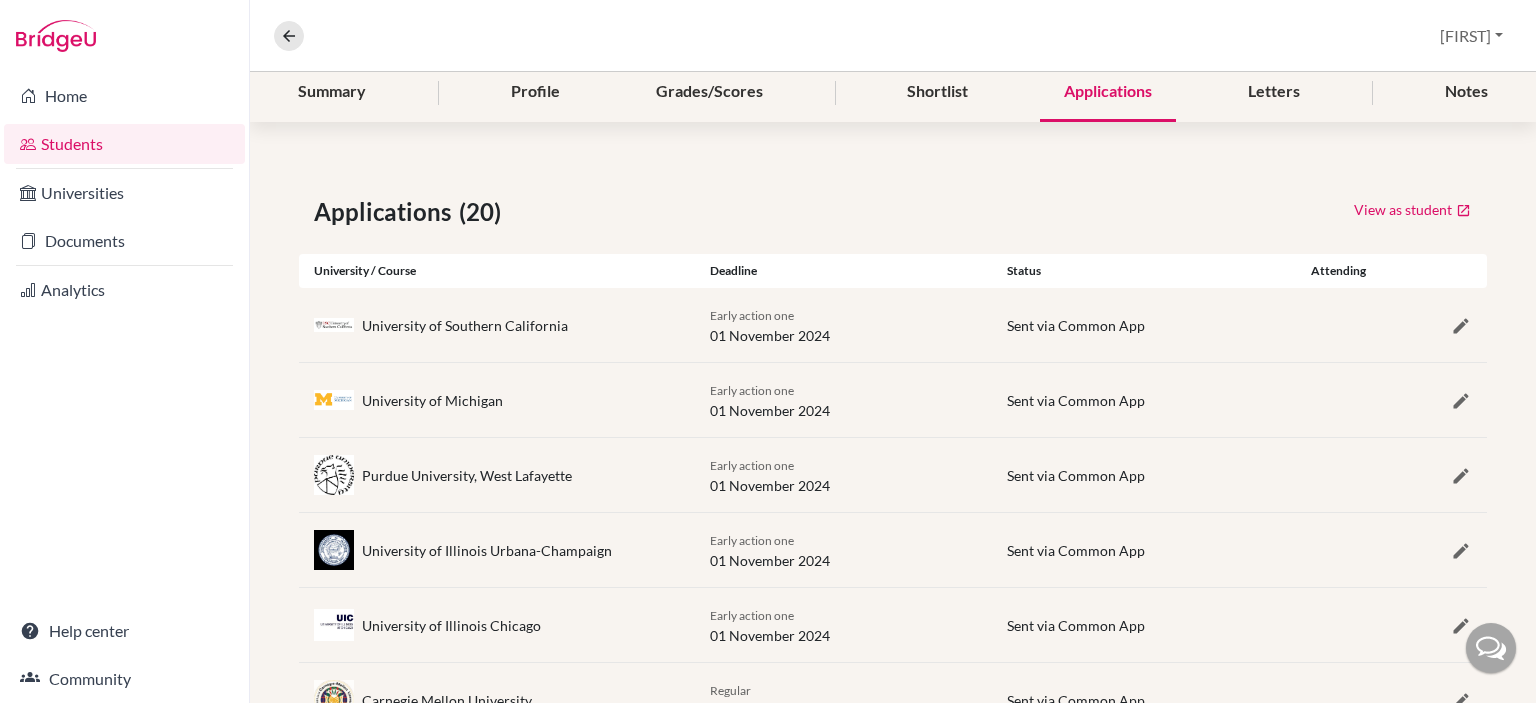 scroll, scrollTop: 298, scrollLeft: 0, axis: vertical 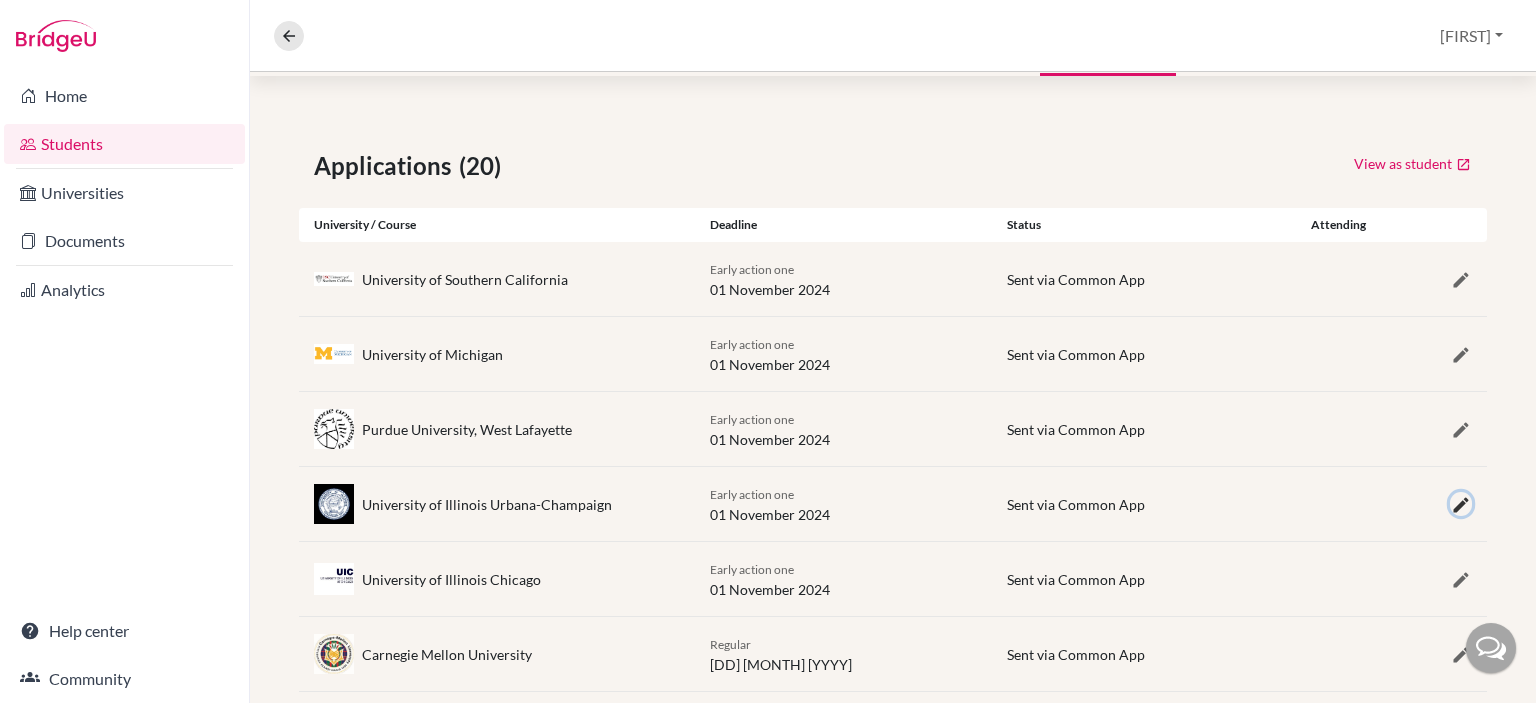 click at bounding box center (1461, 505) 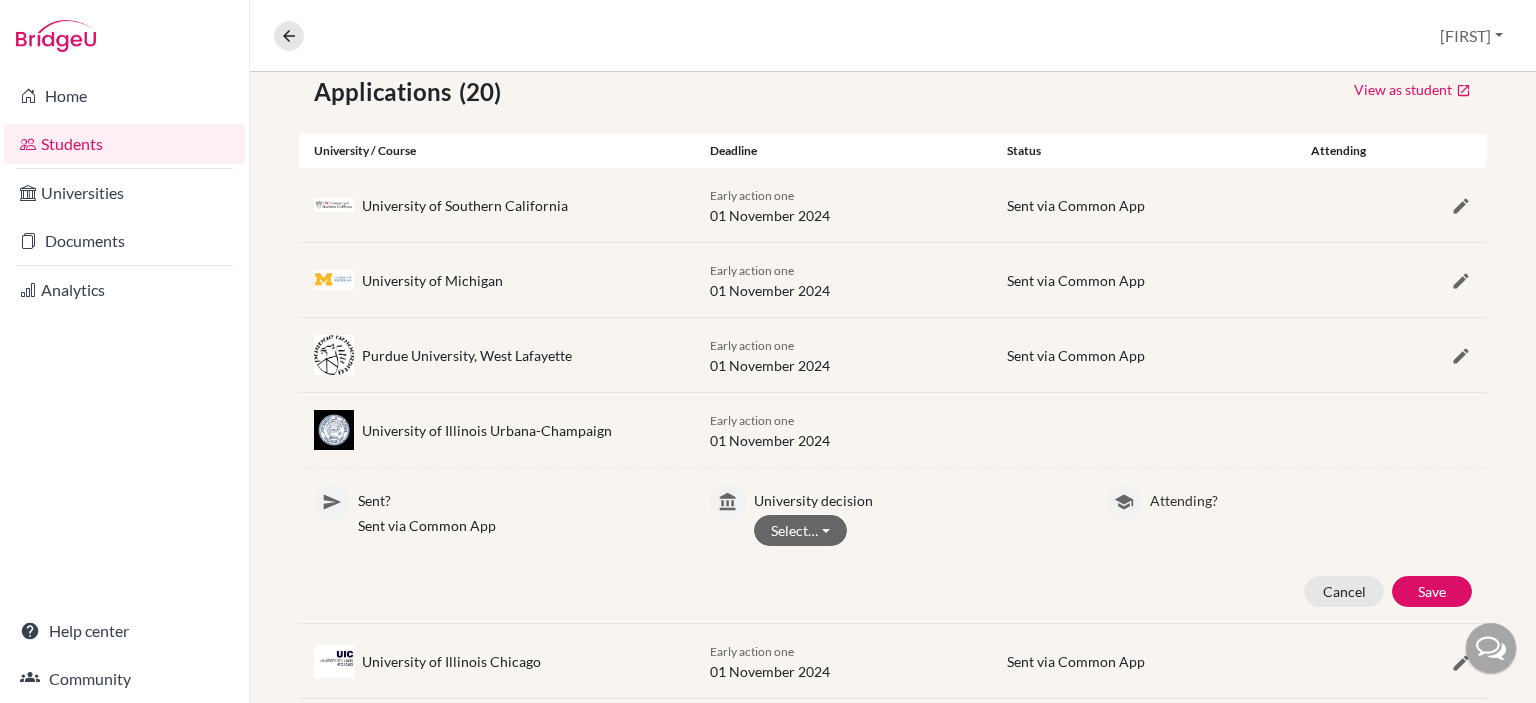scroll, scrollTop: 376, scrollLeft: 0, axis: vertical 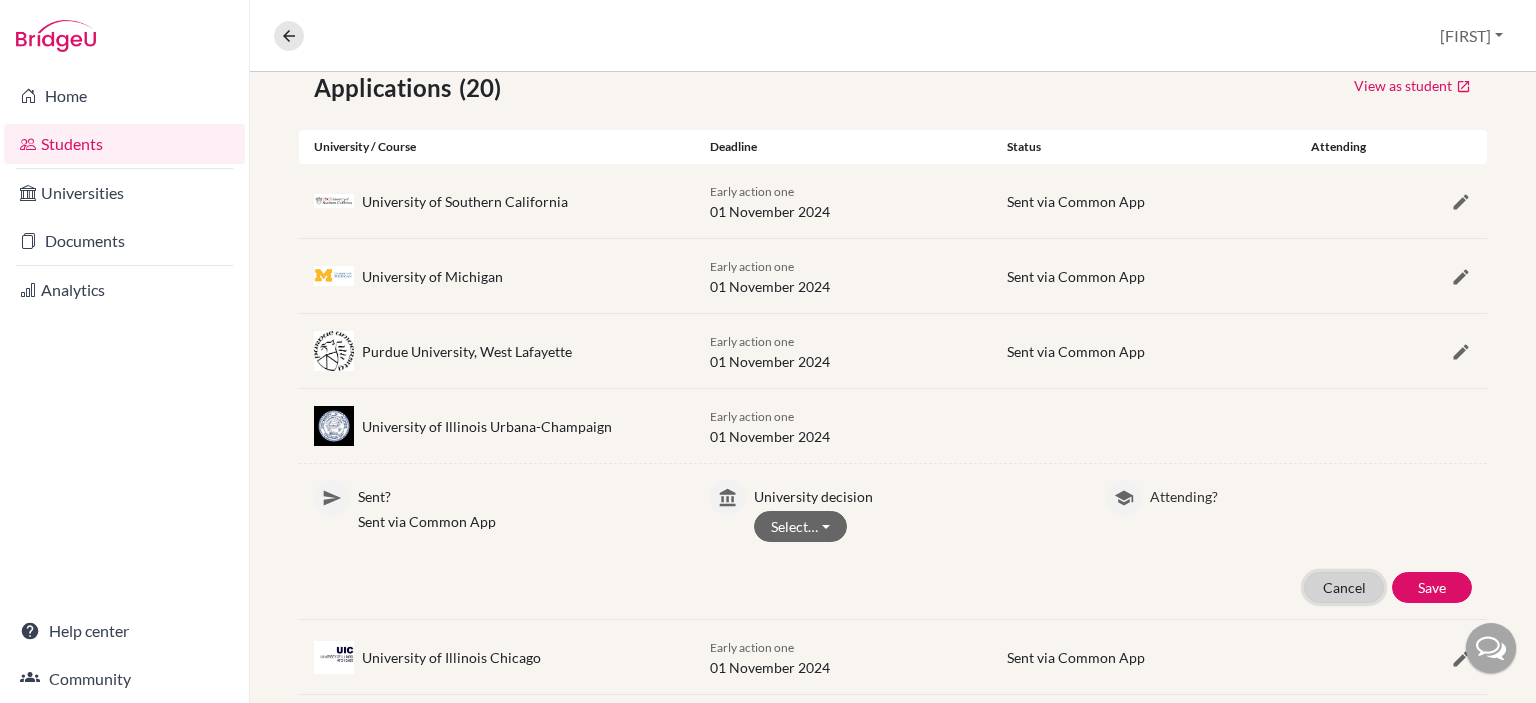 click on "Cancel" at bounding box center [1344, 587] 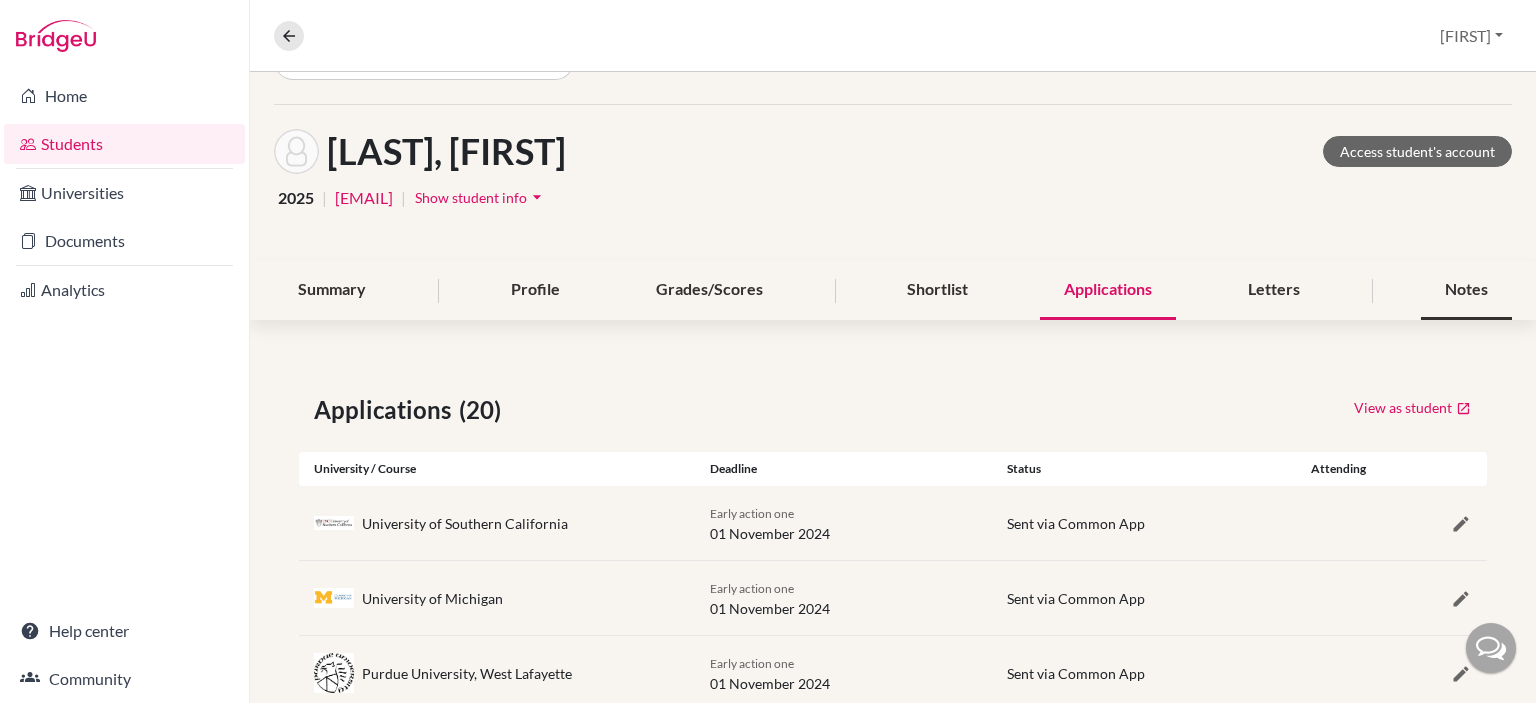 scroll, scrollTop: 0, scrollLeft: 0, axis: both 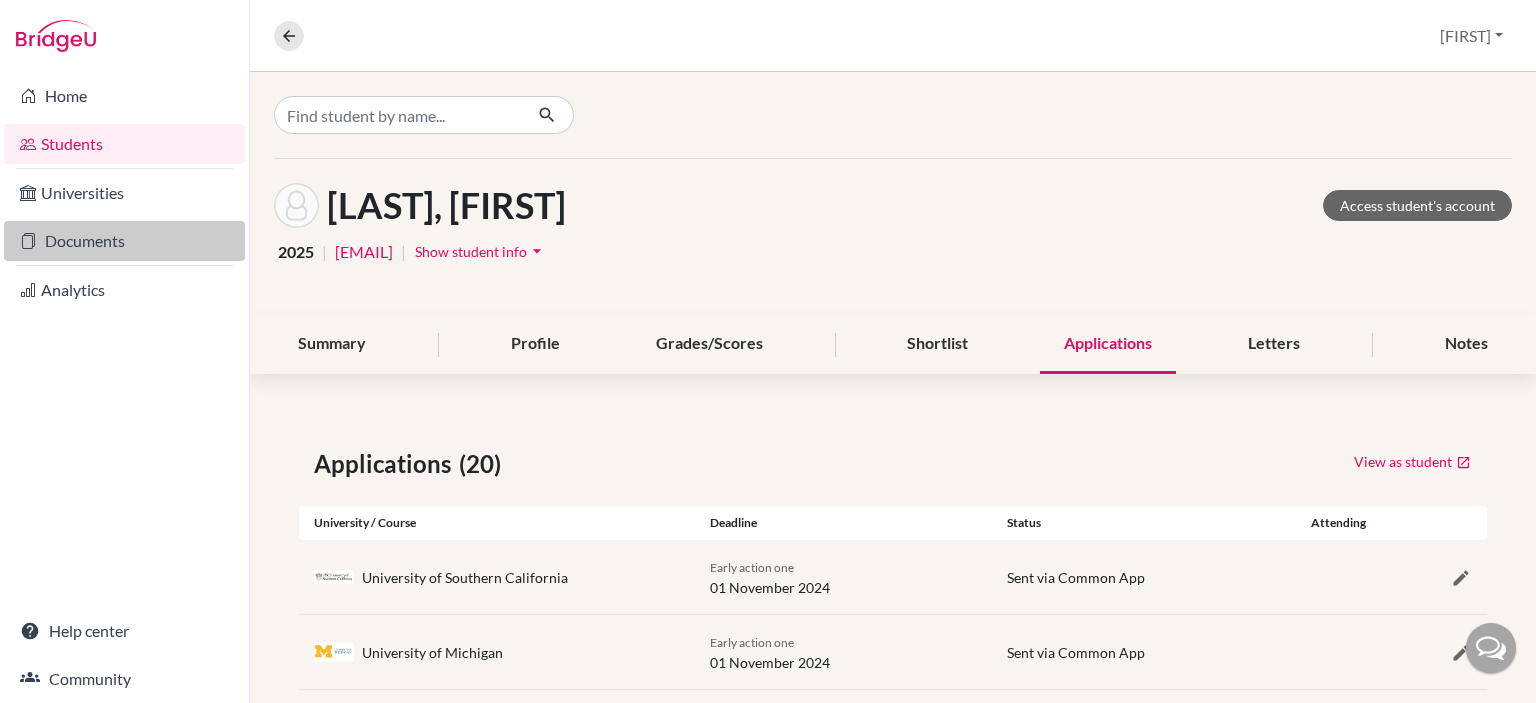 click on "Documents" at bounding box center (124, 241) 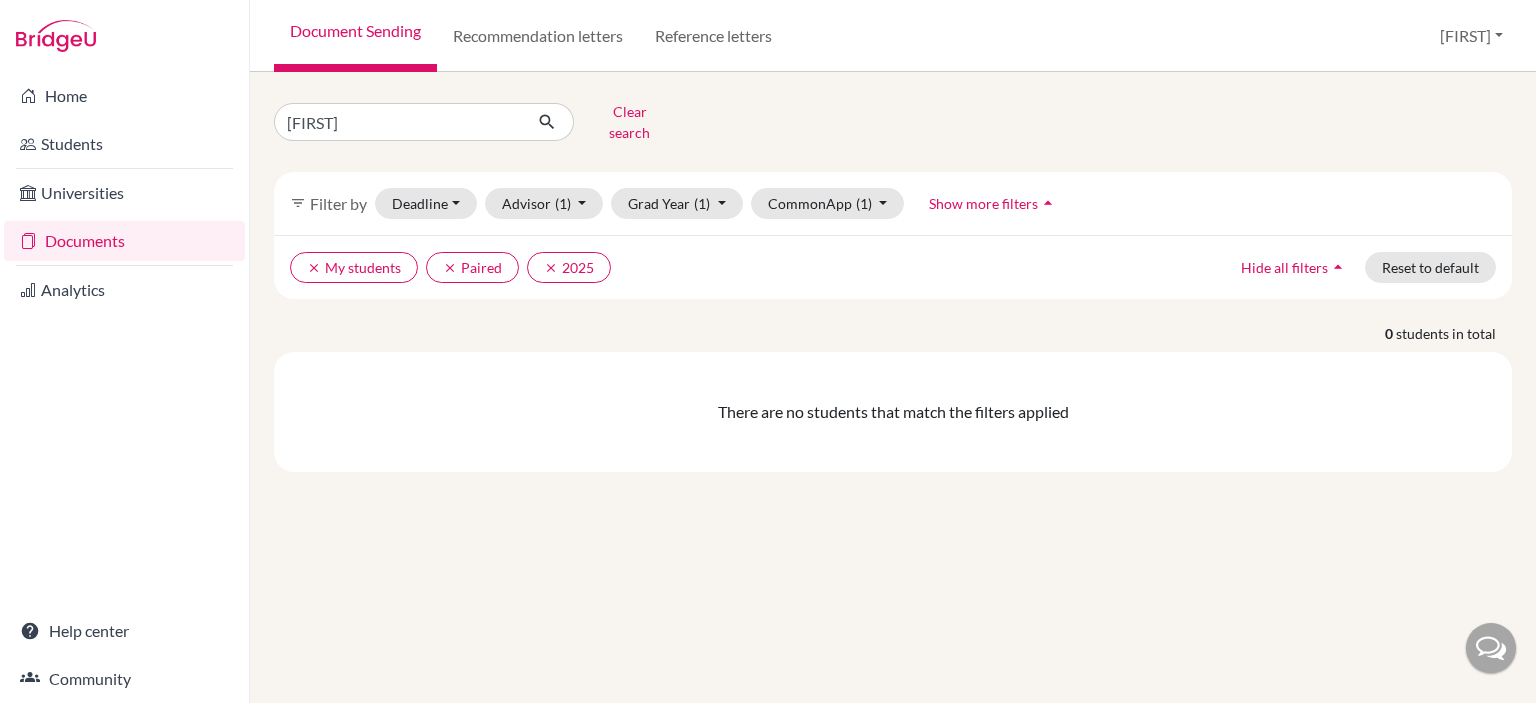 scroll, scrollTop: 0, scrollLeft: 0, axis: both 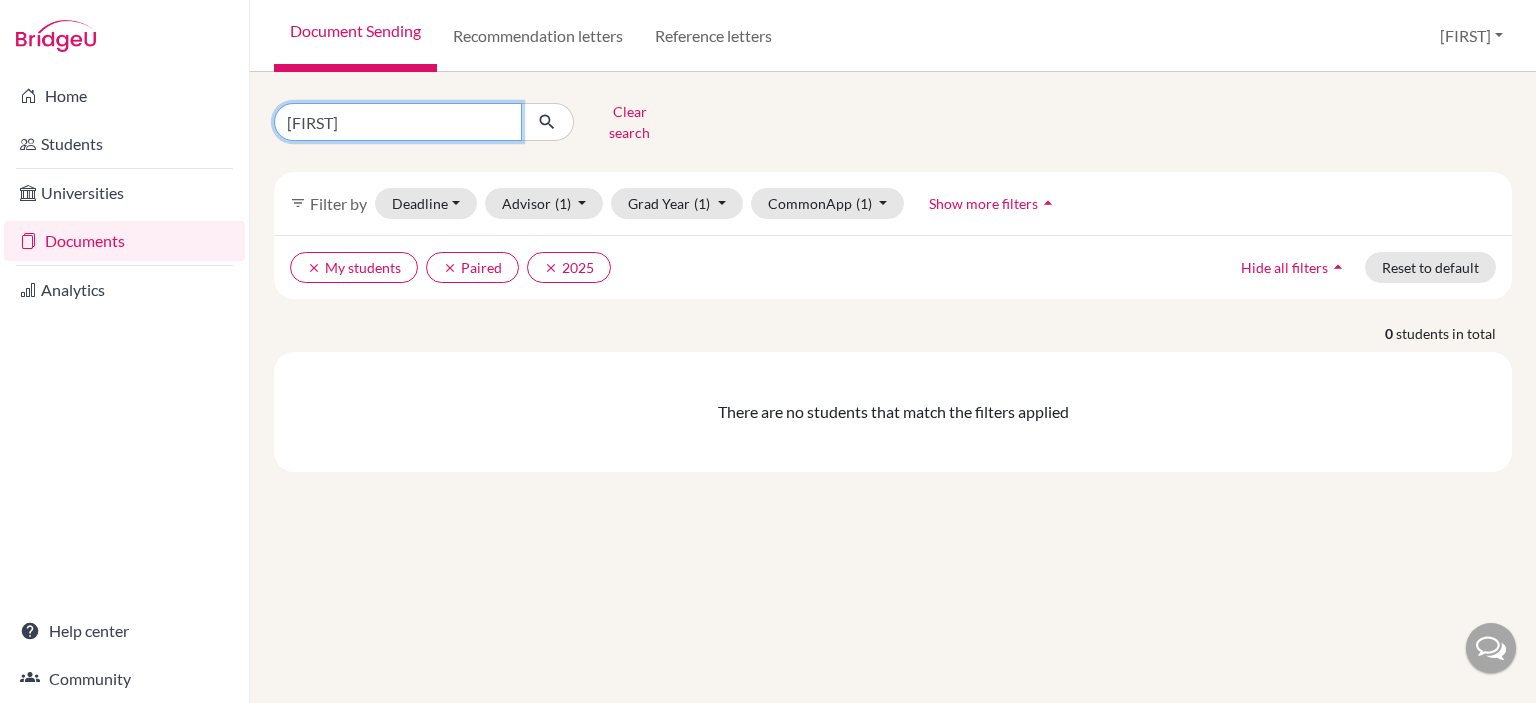 click on "[FIRST]" at bounding box center (398, 122) 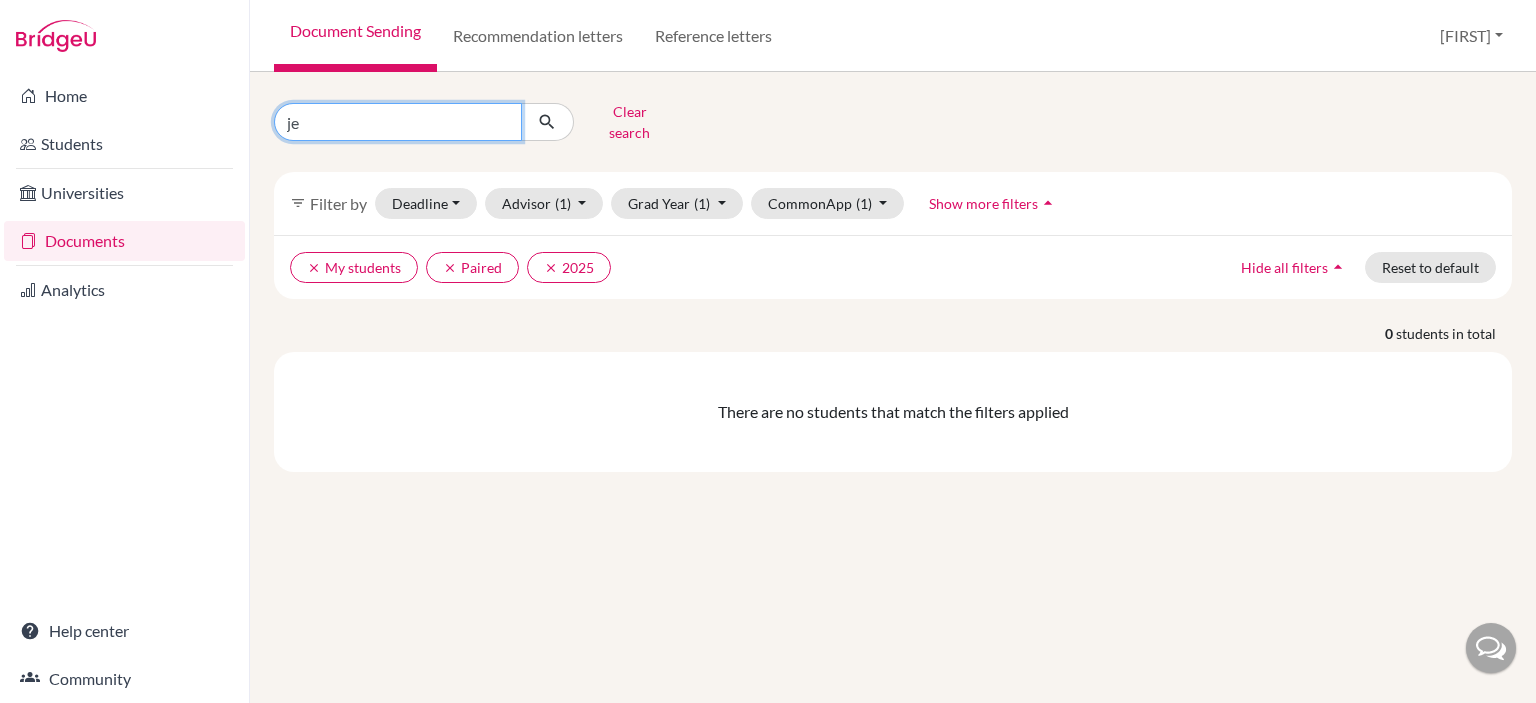 type on "j" 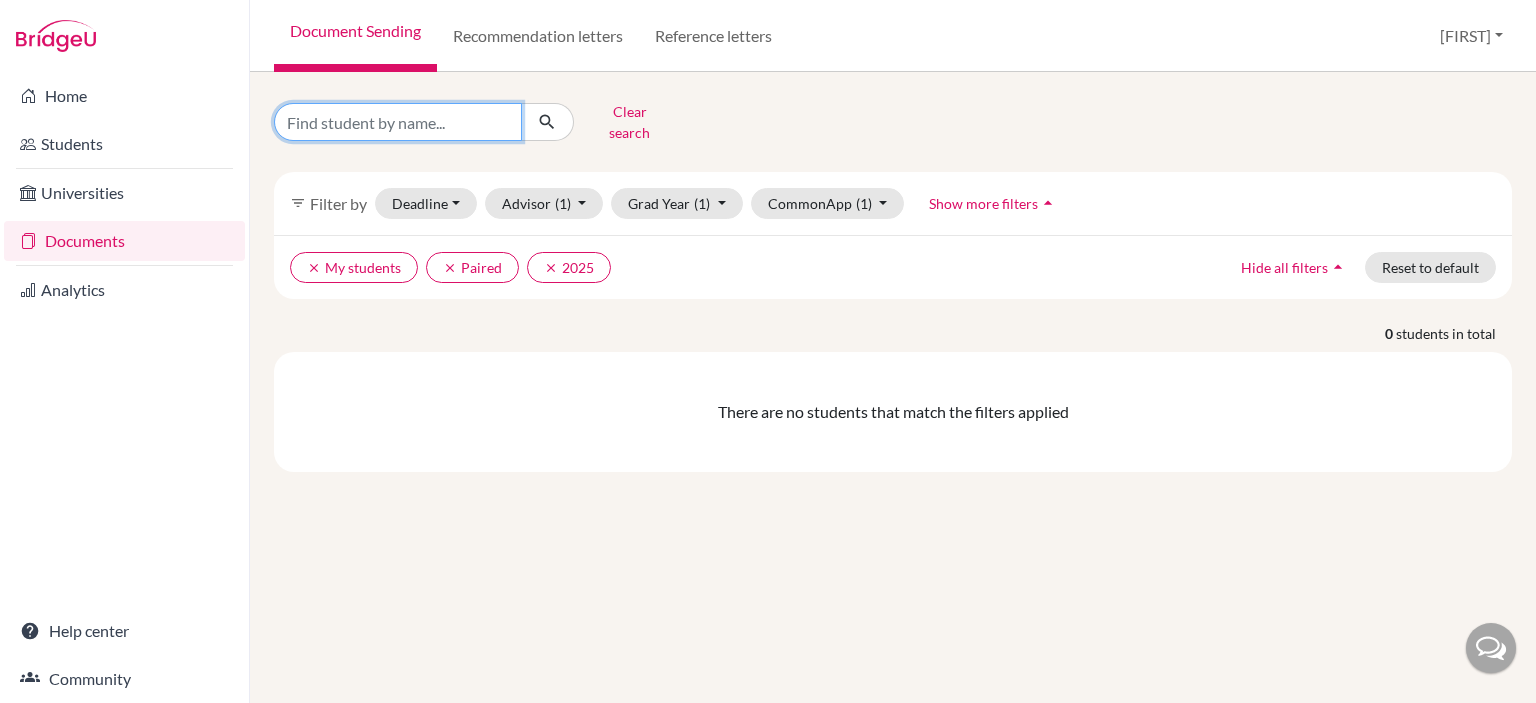 type 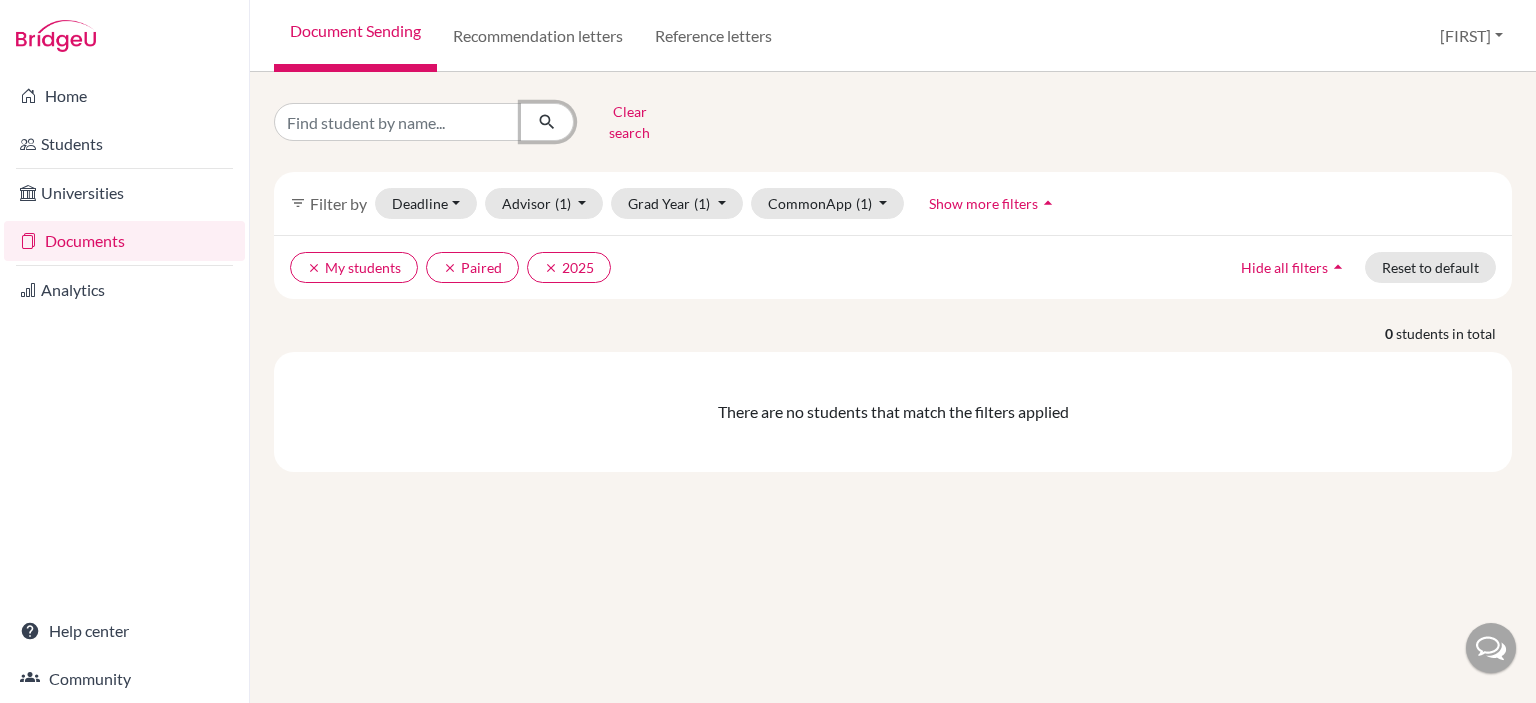 click at bounding box center (547, 122) 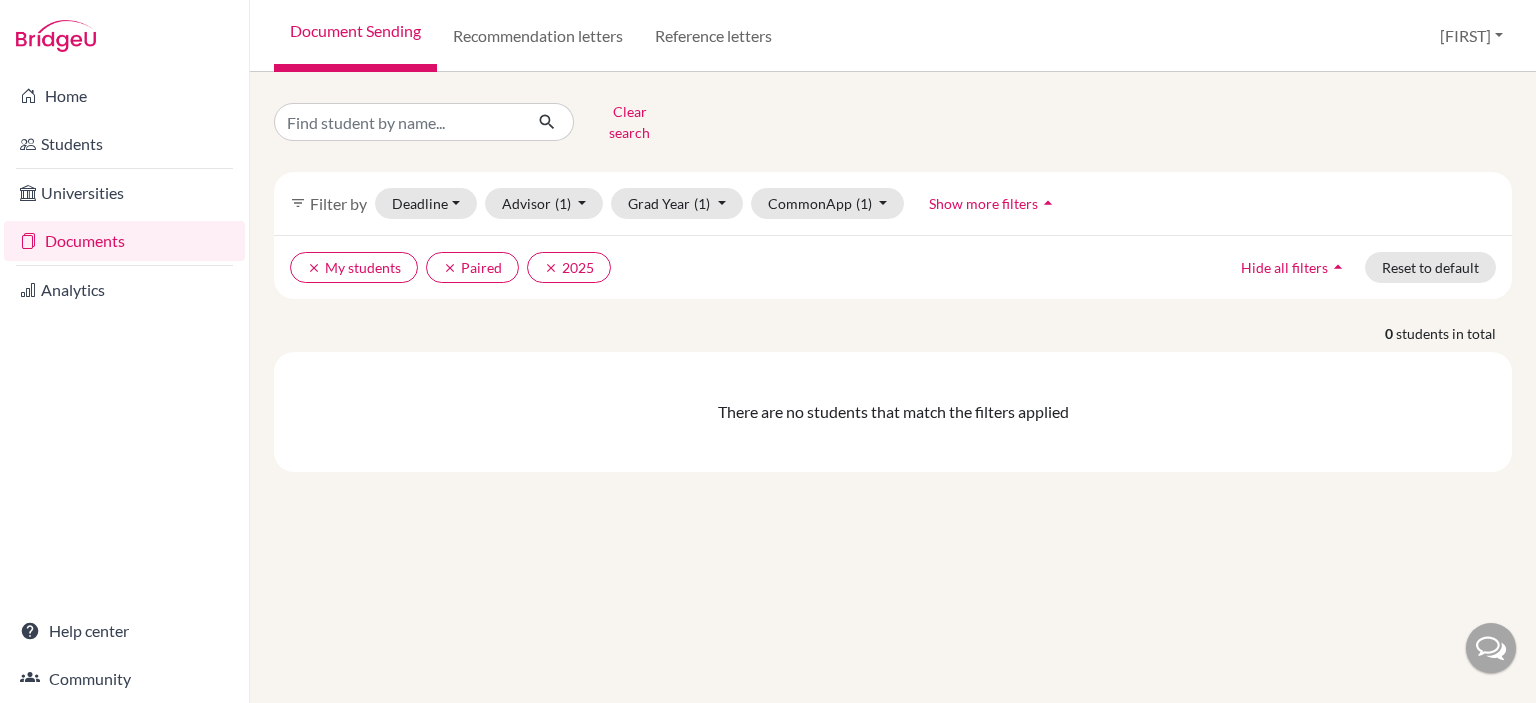 click on "Documents" at bounding box center (124, 241) 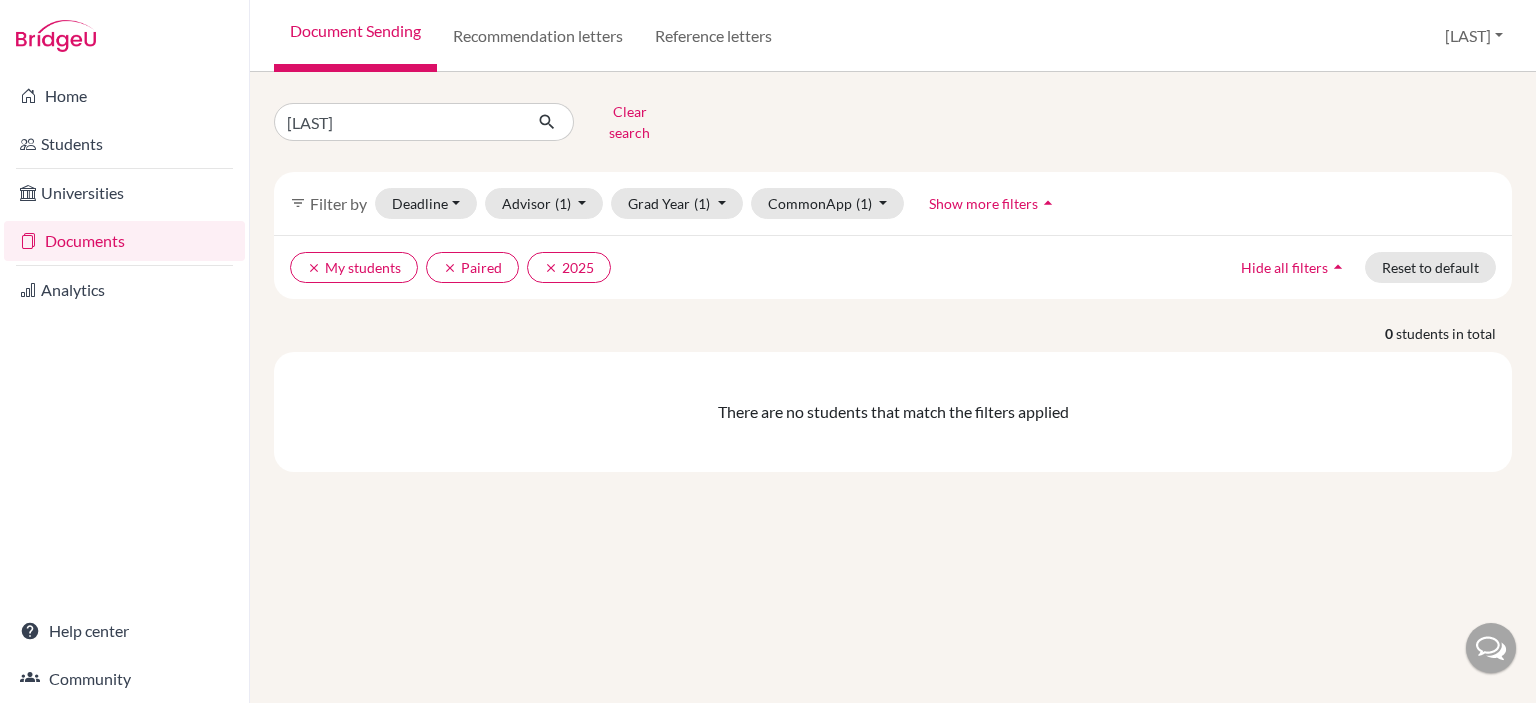 scroll, scrollTop: 0, scrollLeft: 0, axis: both 